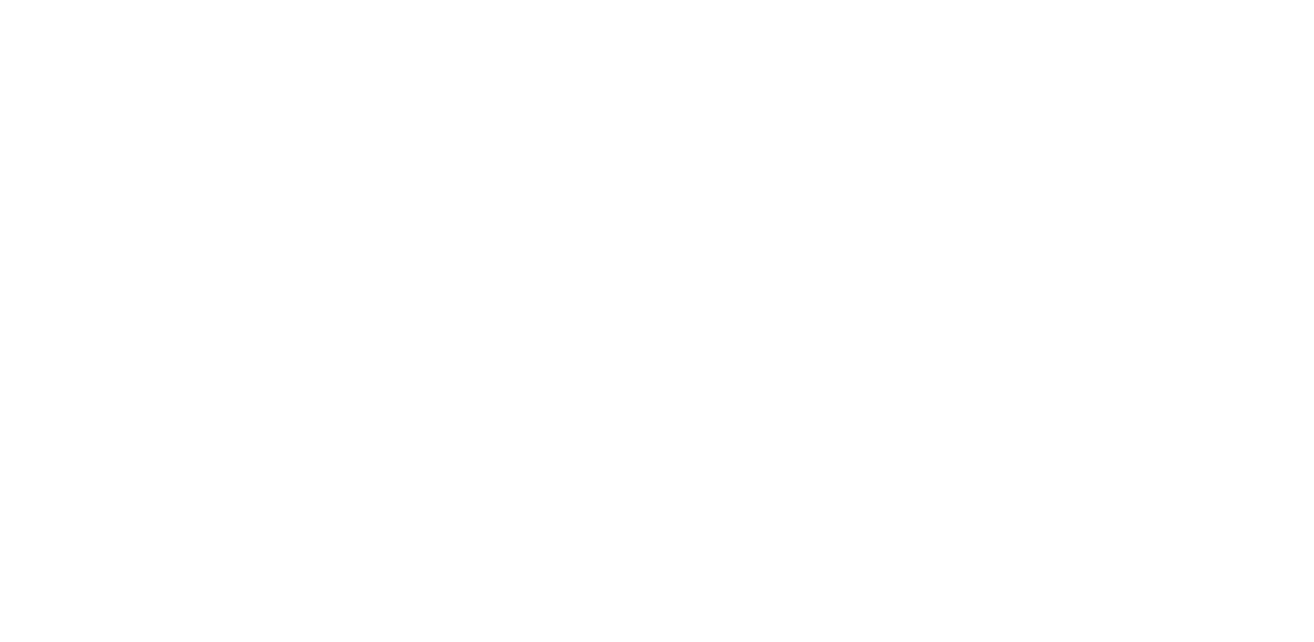 scroll, scrollTop: 0, scrollLeft: 0, axis: both 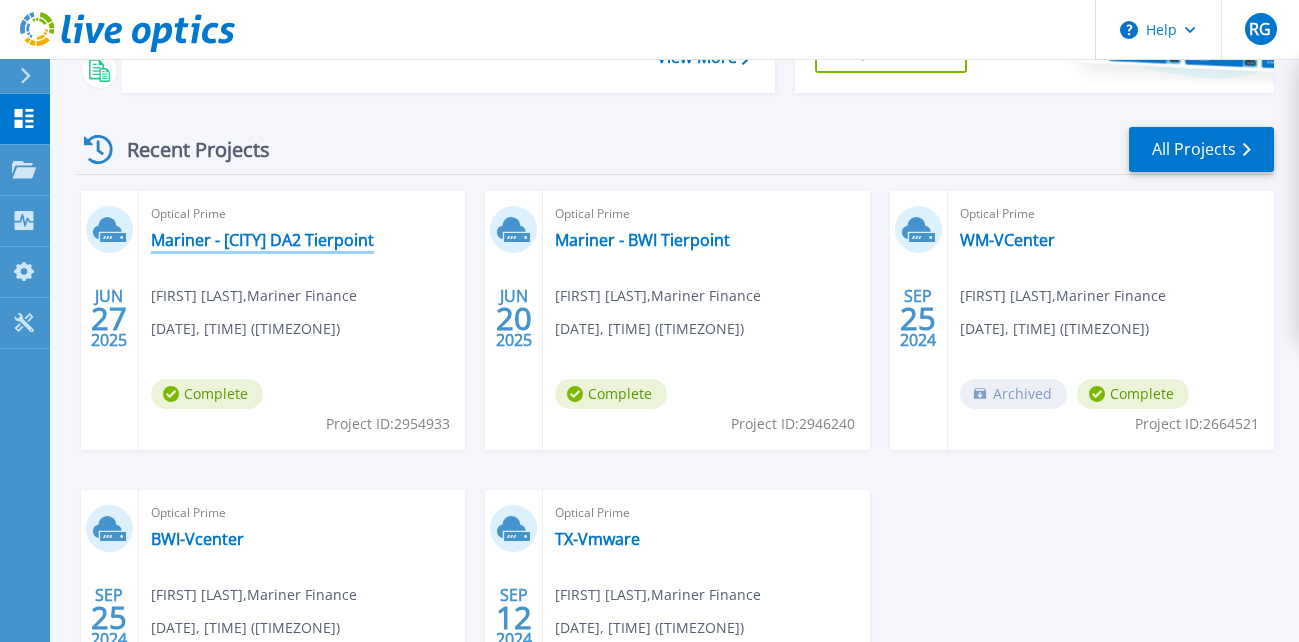 click on "Mariner - [CITY] [STATE] DA2 Tierpoint" at bounding box center [262, 240] 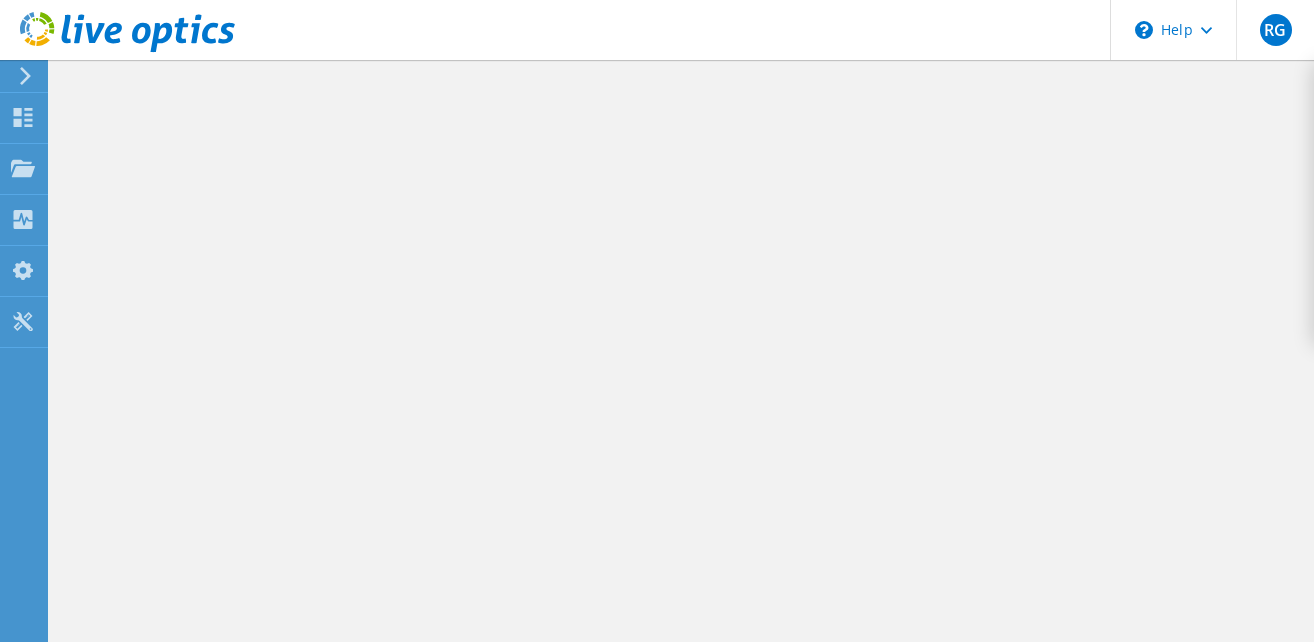 scroll, scrollTop: 0, scrollLeft: 0, axis: both 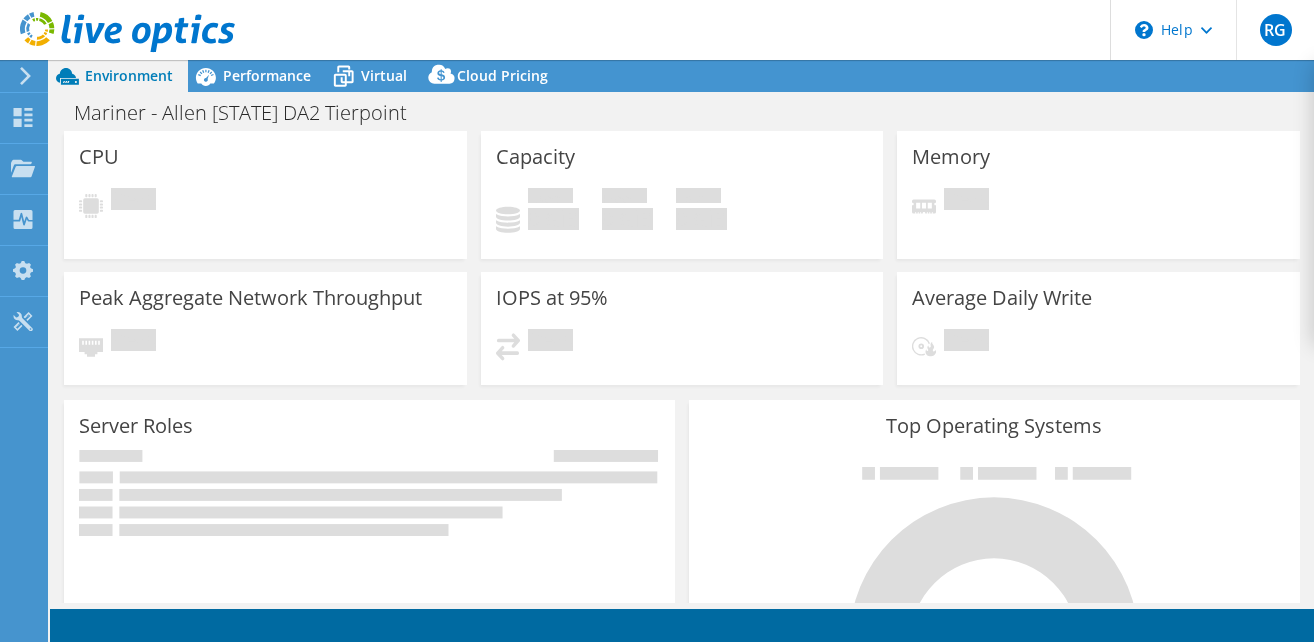select on "USD" 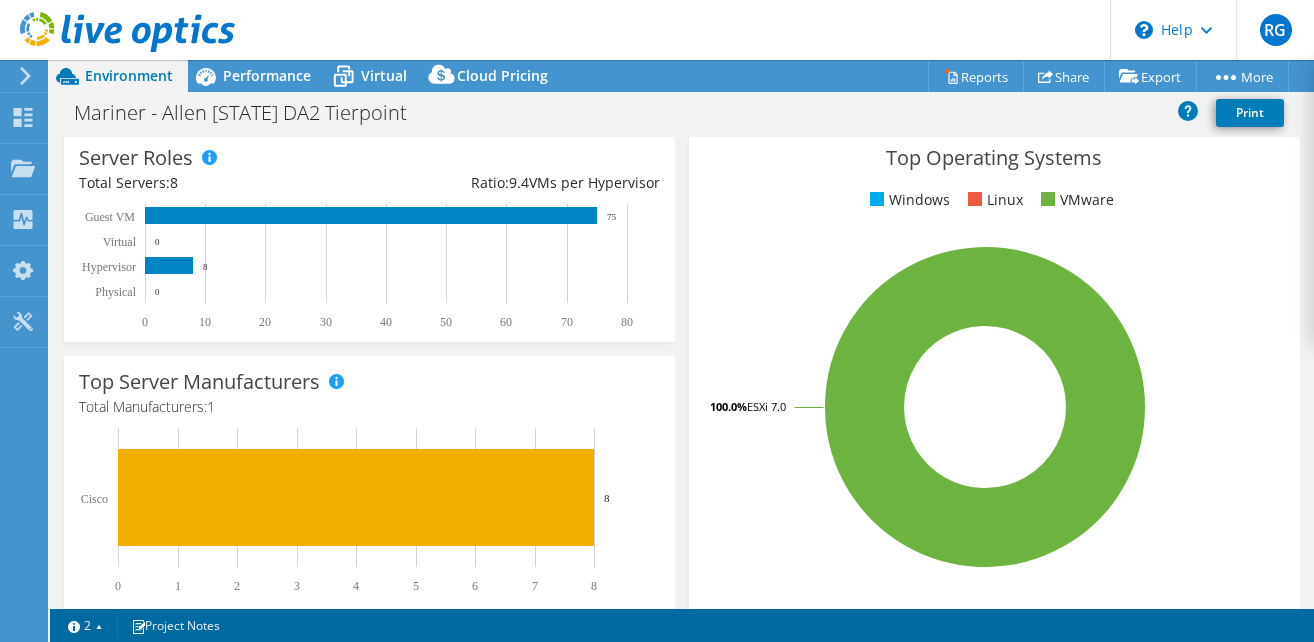 scroll, scrollTop: 0, scrollLeft: 0, axis: both 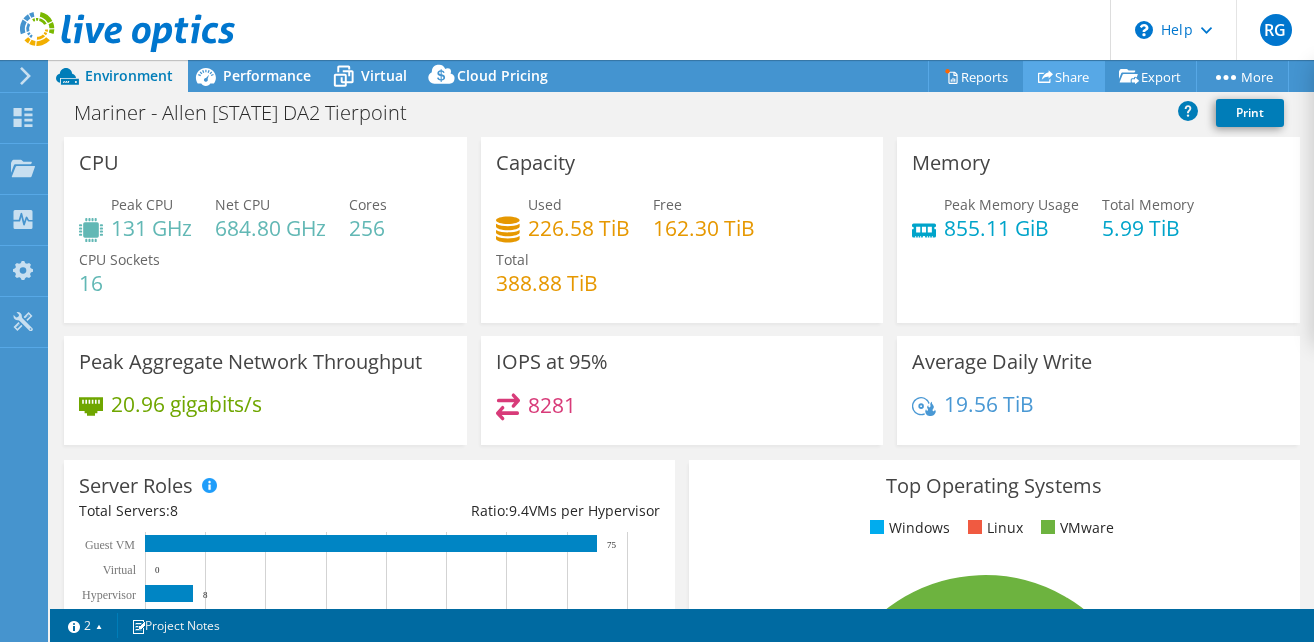 click on "Share" at bounding box center (1064, 76) 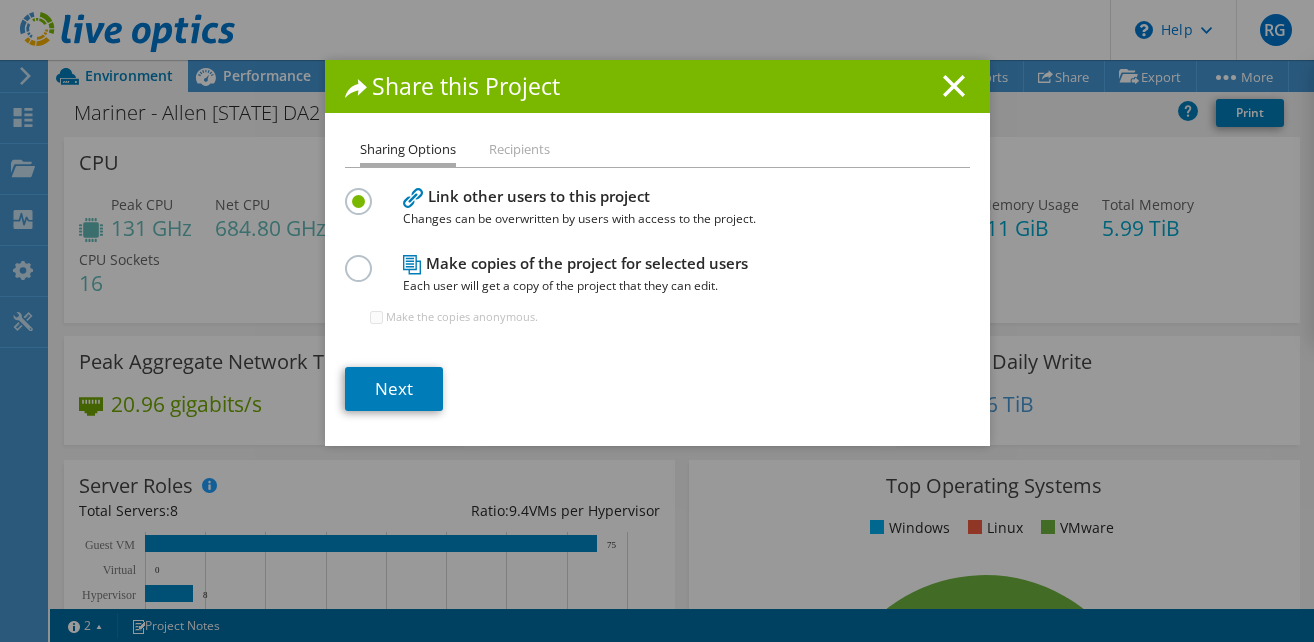 click at bounding box center (362, 257) 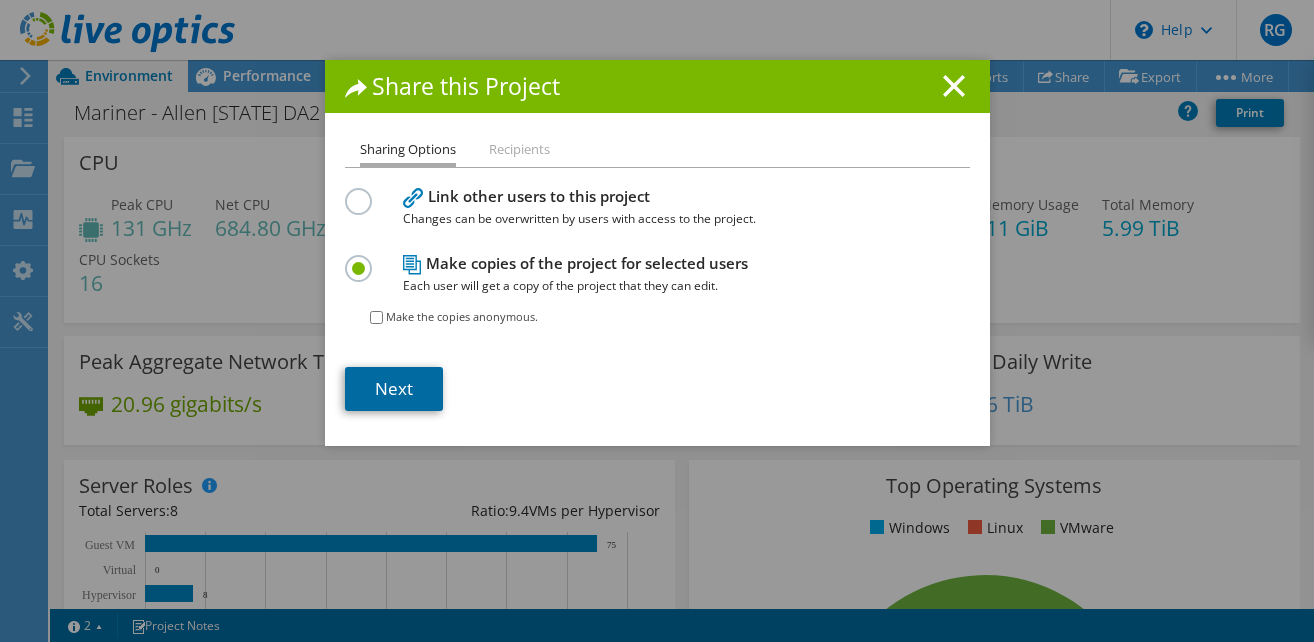 click on "Next" at bounding box center (394, 389) 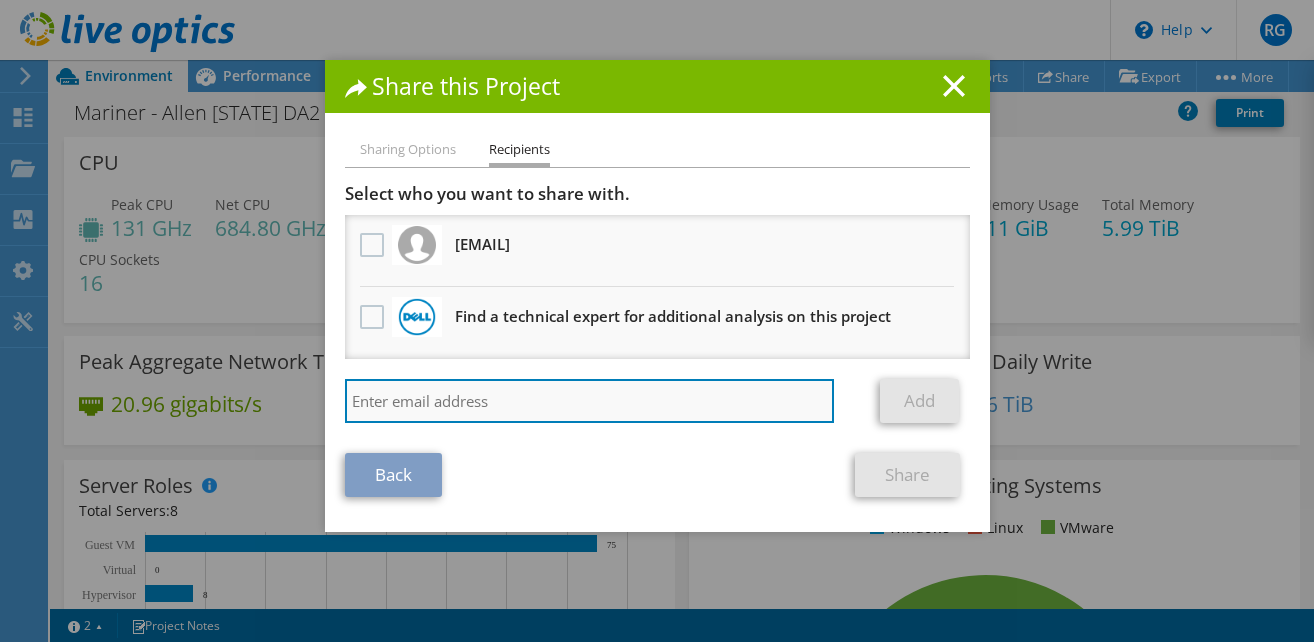 click at bounding box center [590, 401] 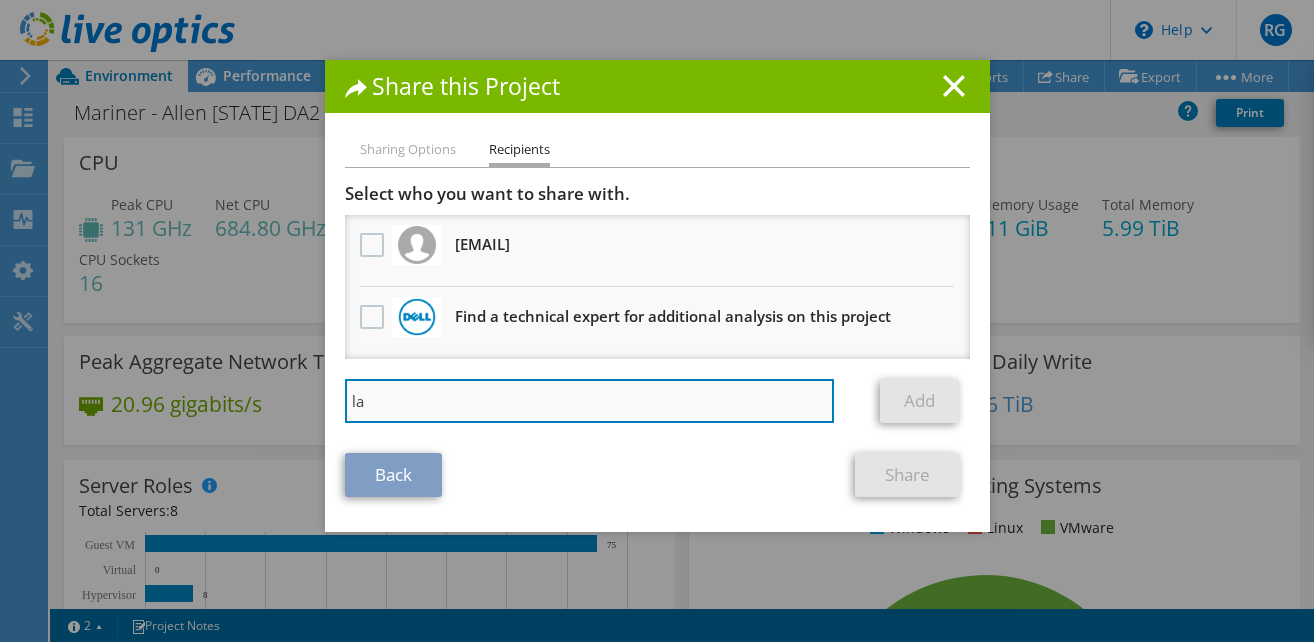 type on "l" 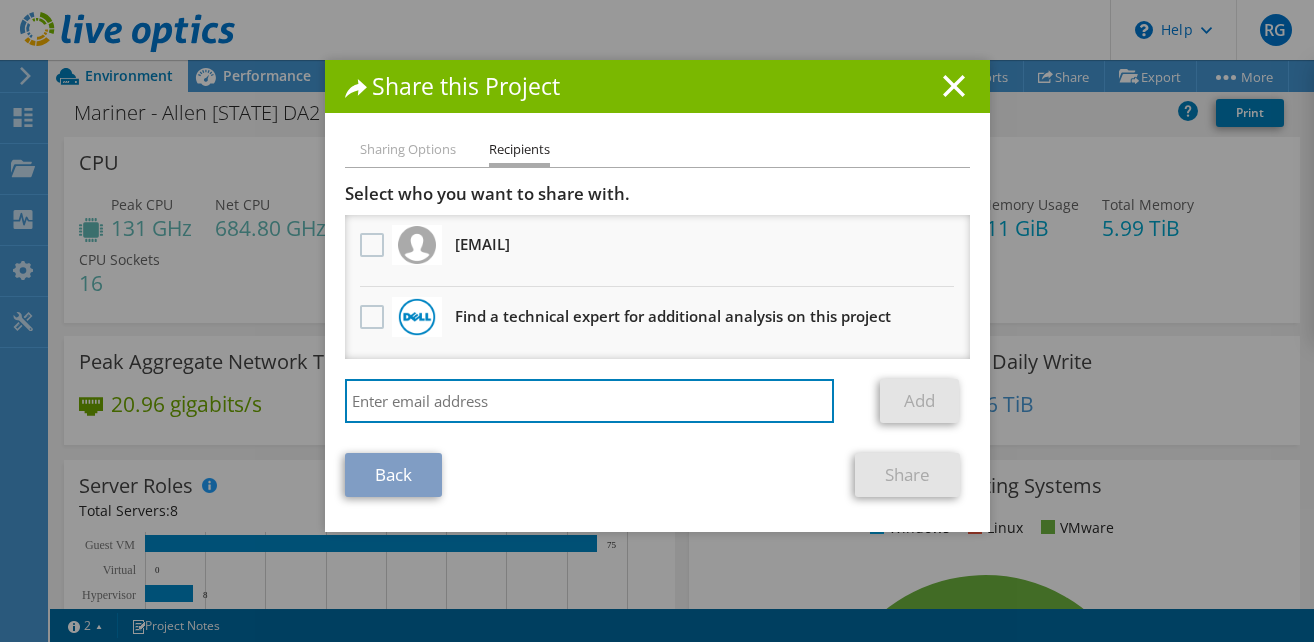 drag, startPoint x: 445, startPoint y: 393, endPoint x: 451, endPoint y: 378, distance: 16.155495 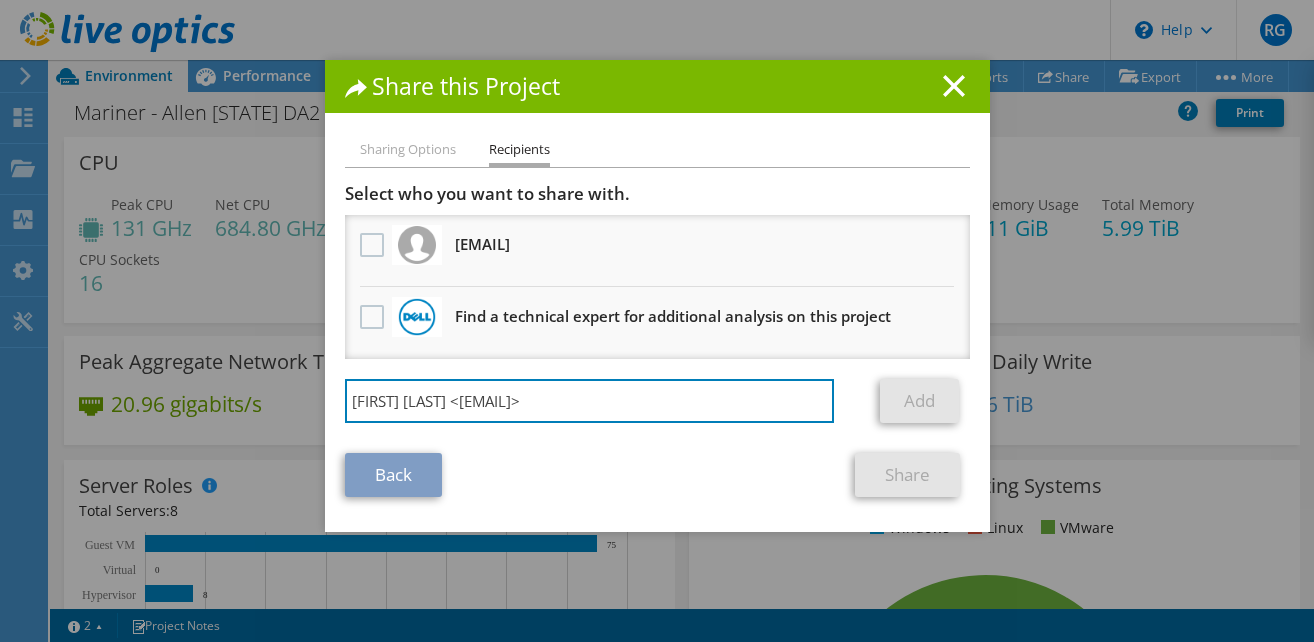 drag, startPoint x: 460, startPoint y: 405, endPoint x: 305, endPoint y: 404, distance: 155.00322 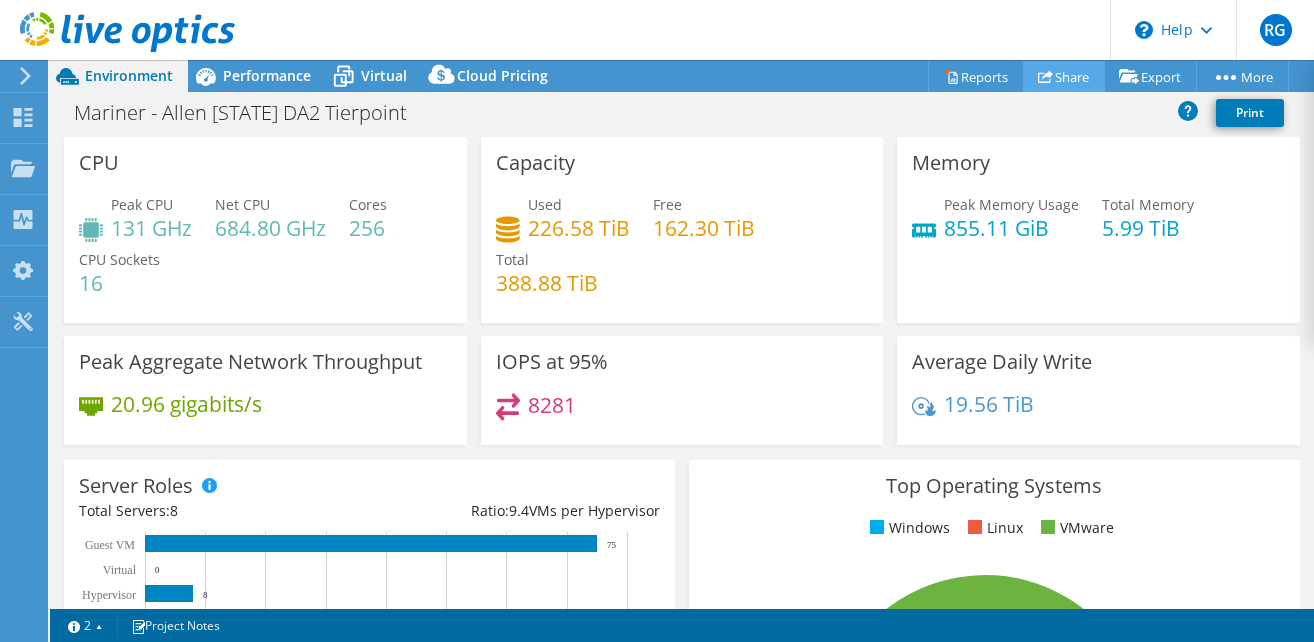 click on "Share" at bounding box center [1064, 76] 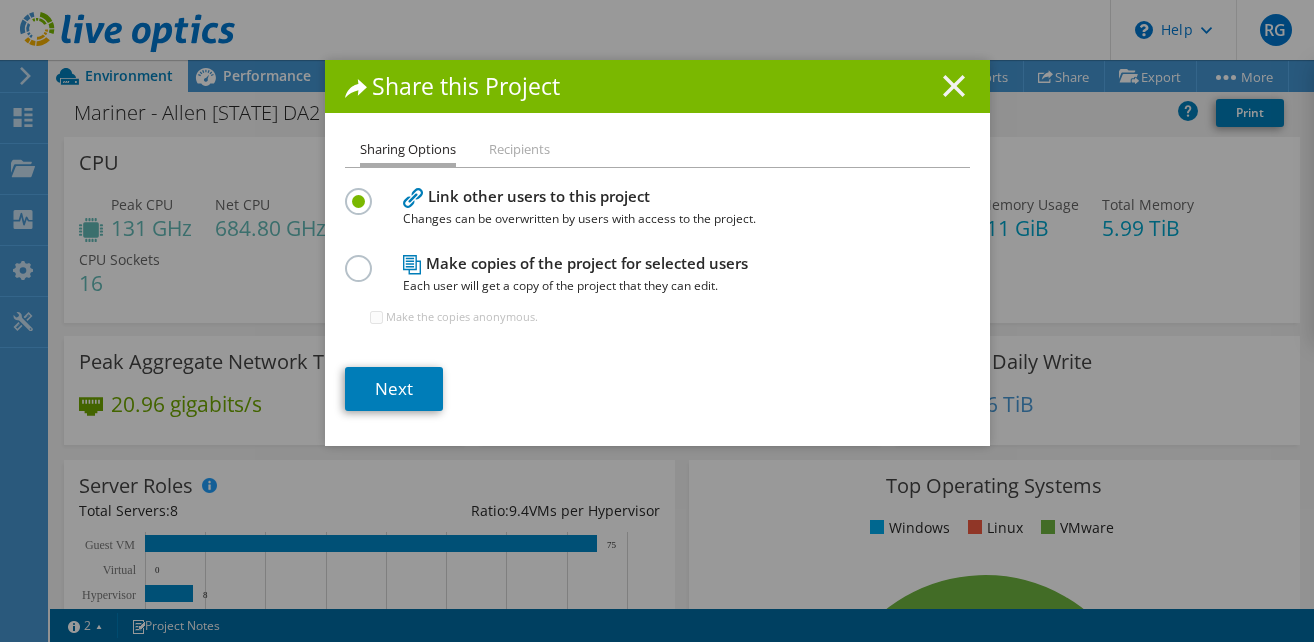 click 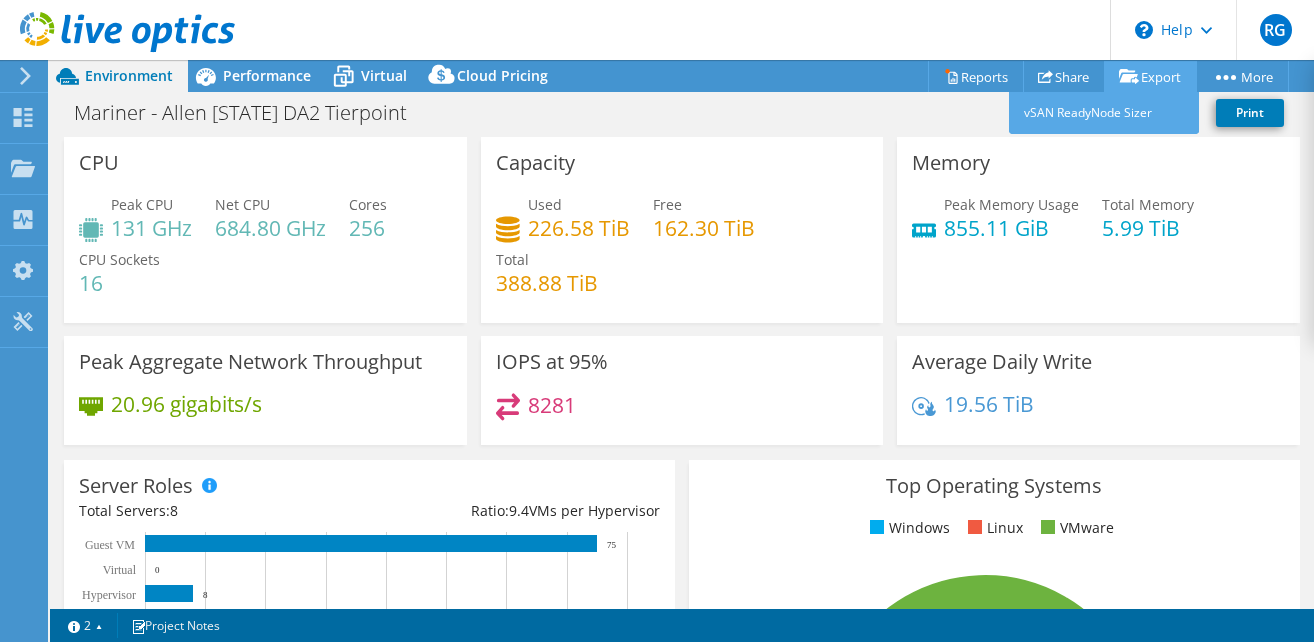 click on "Export" at bounding box center [1150, 76] 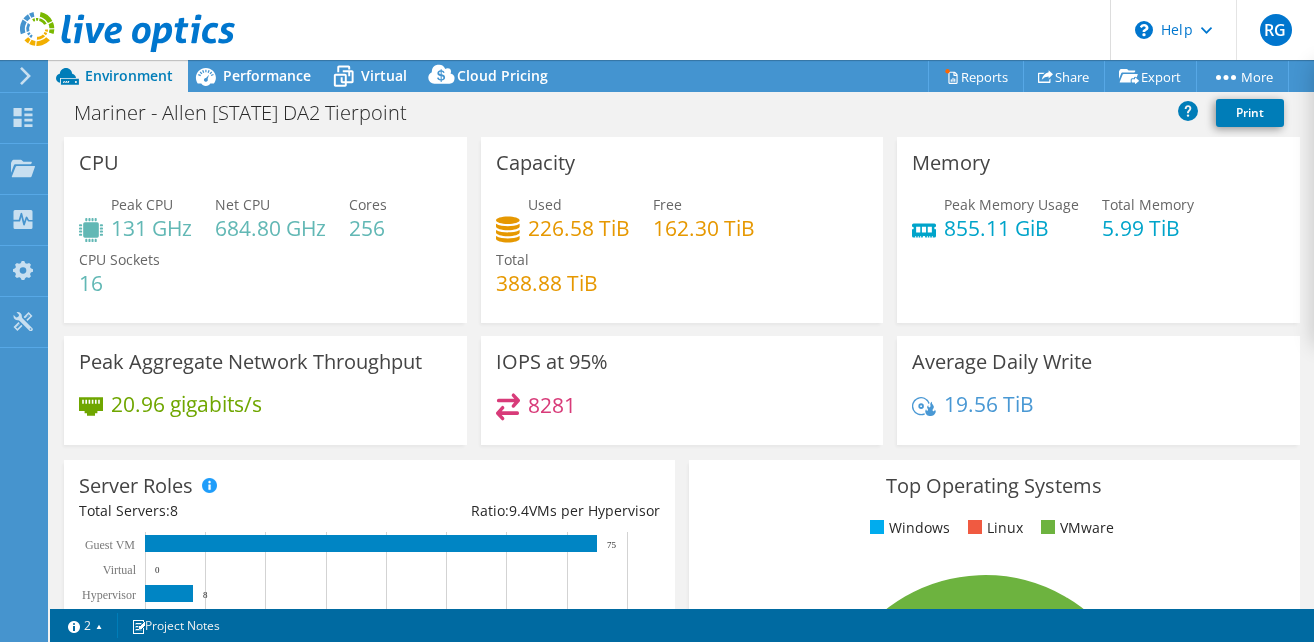 click on "Mariner - Allen TX DA2 Tierpoint
Print" at bounding box center [682, 112] 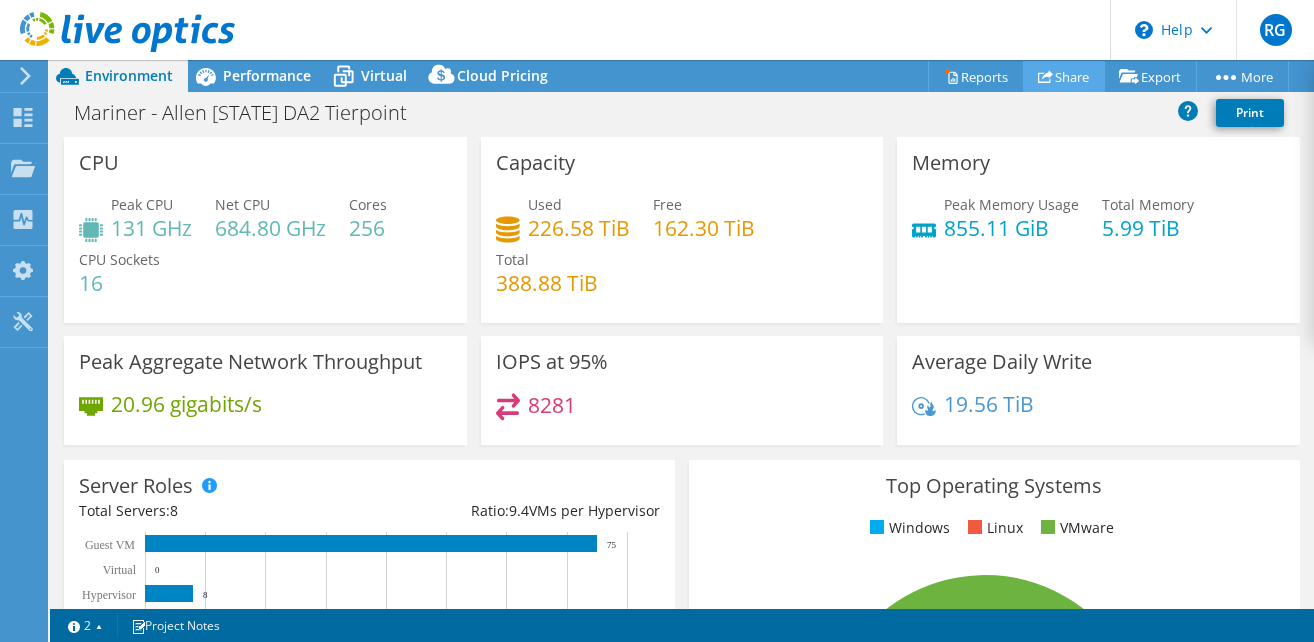 click on "Share" at bounding box center (1064, 76) 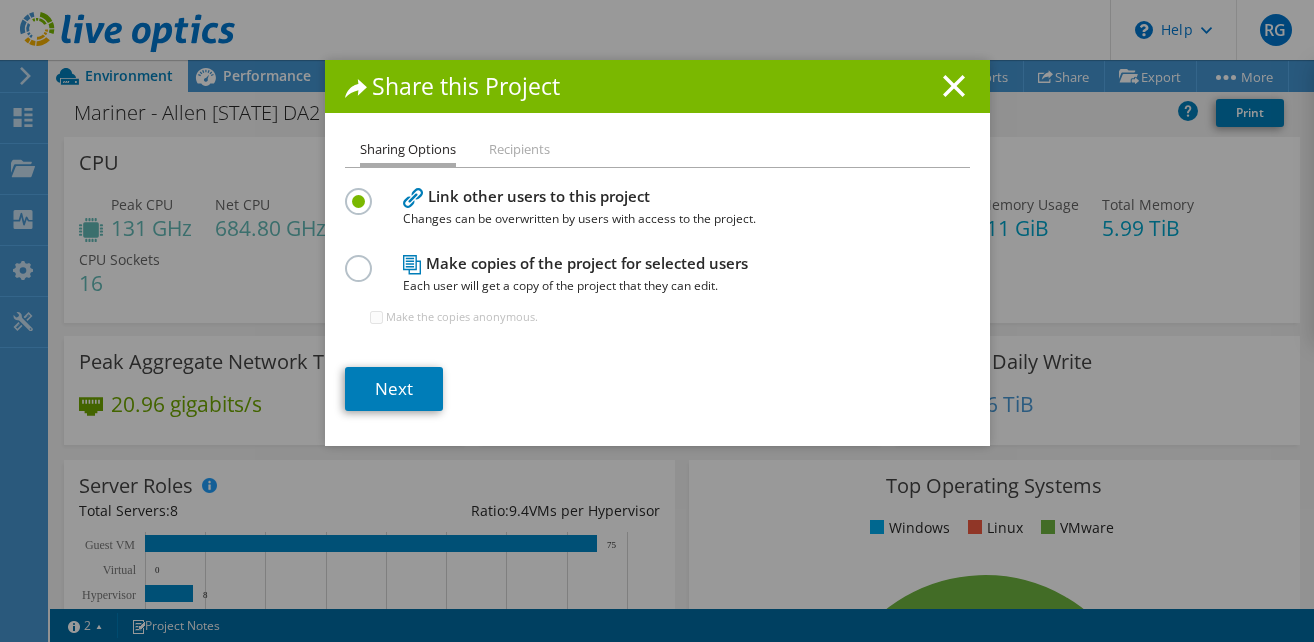 click at bounding box center [362, 257] 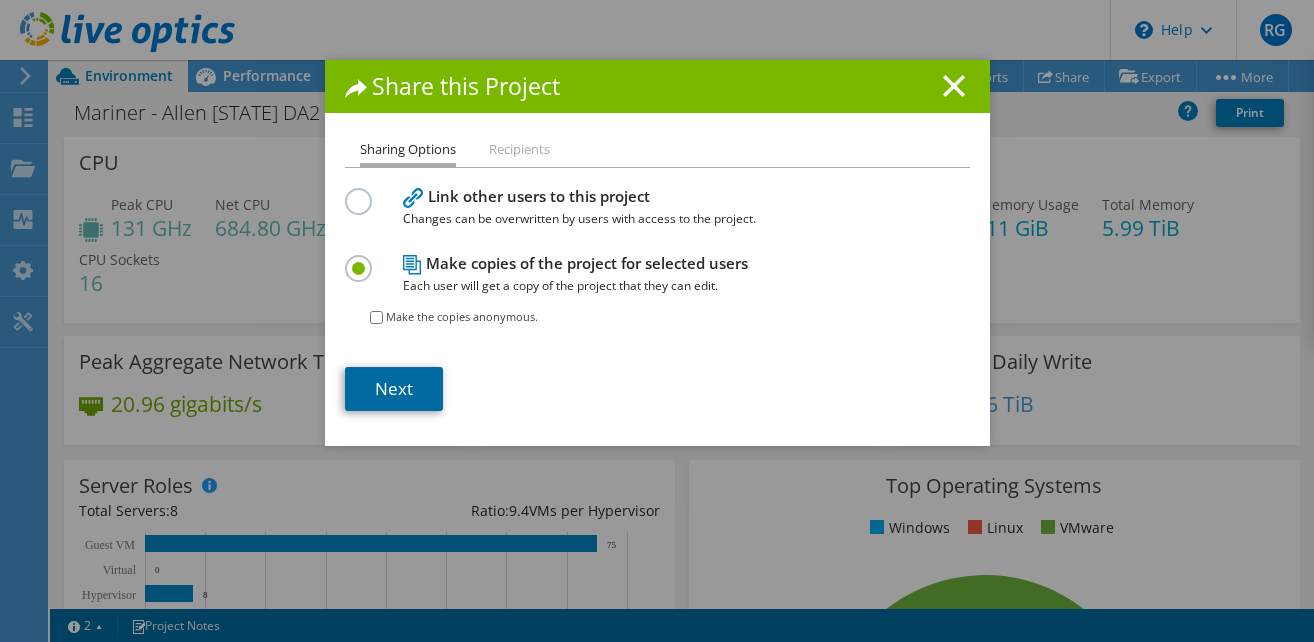 click on "Next" at bounding box center (394, 389) 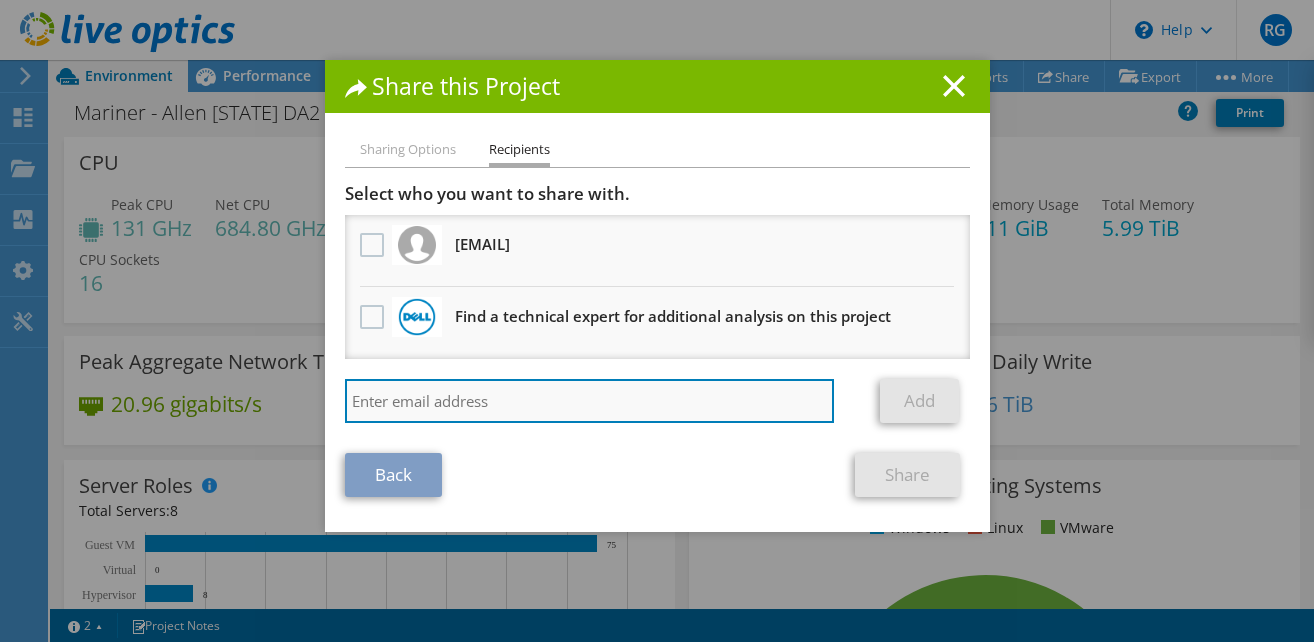 click at bounding box center (590, 401) 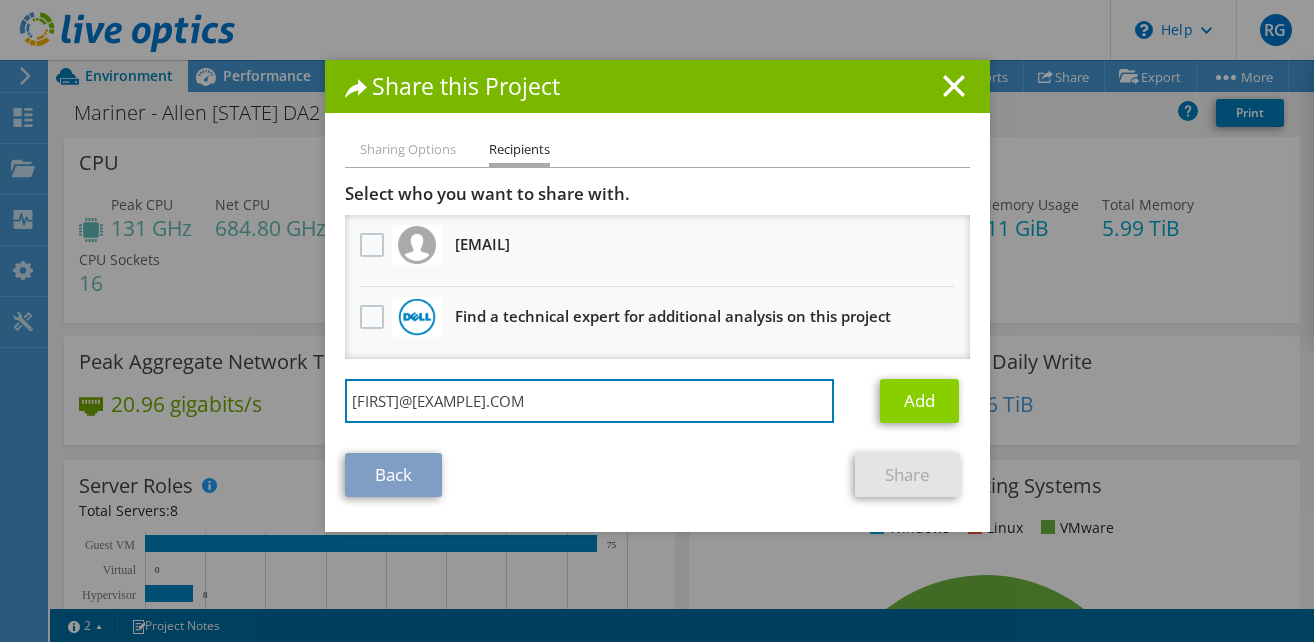 type on "laurent.dionot@ahead.com" 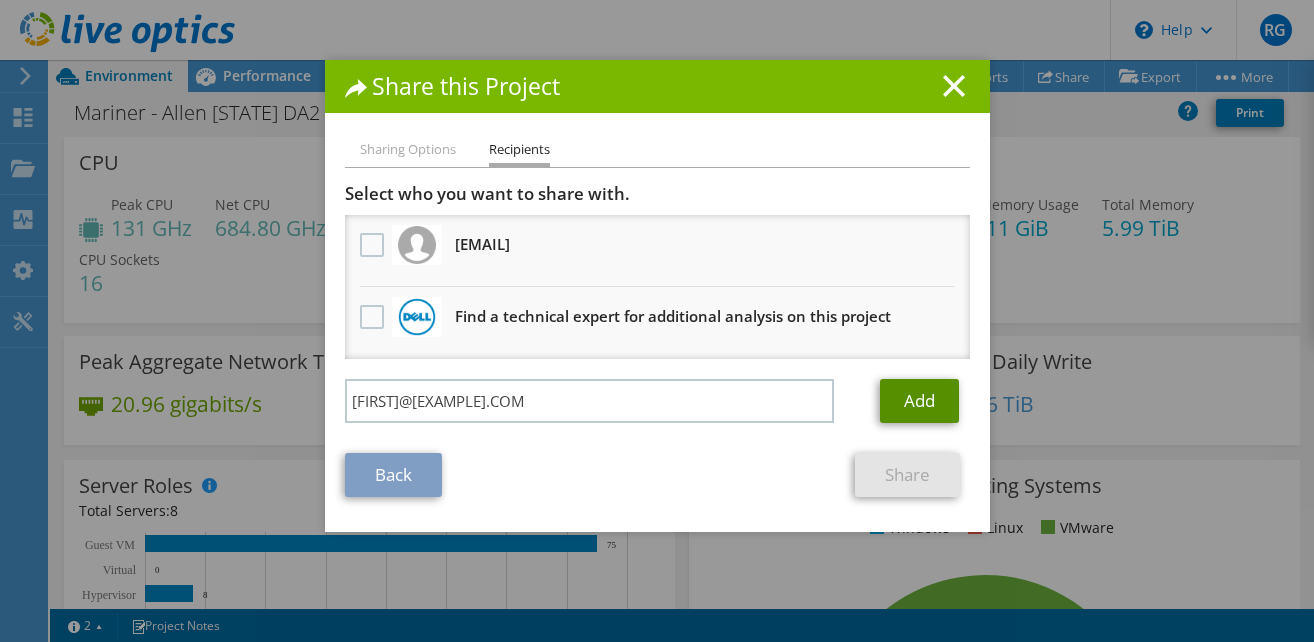click on "Add" at bounding box center [919, 401] 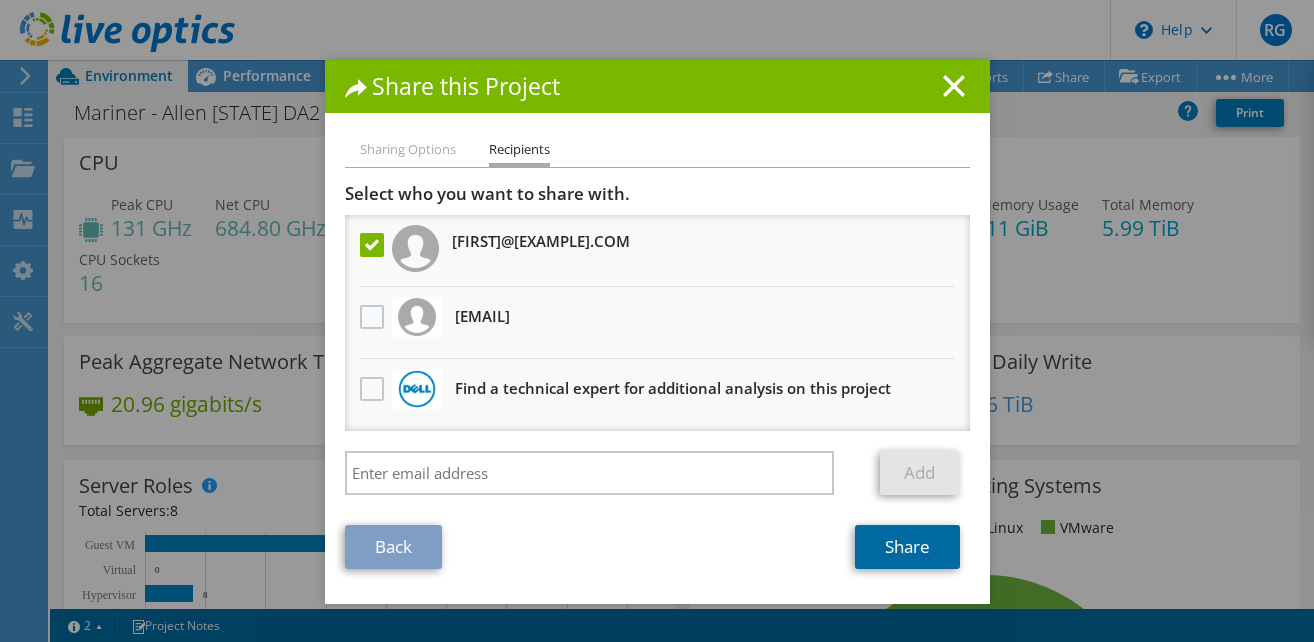 click on "Share" at bounding box center [907, 547] 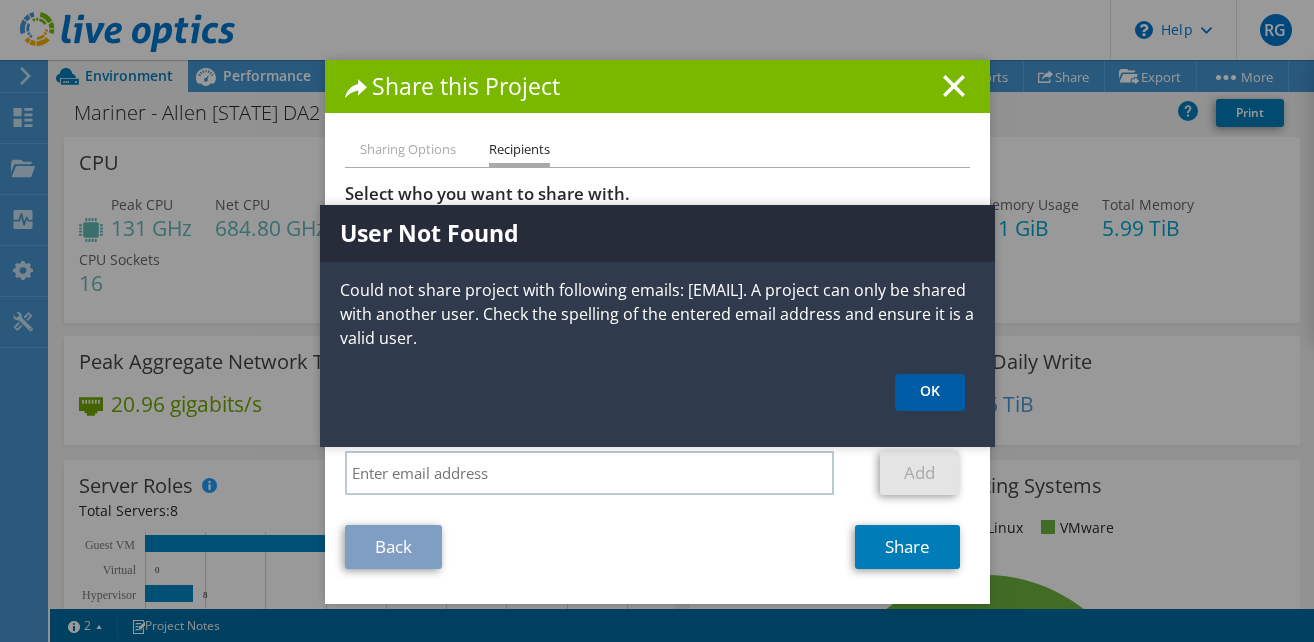 click on "OK" at bounding box center (930, 392) 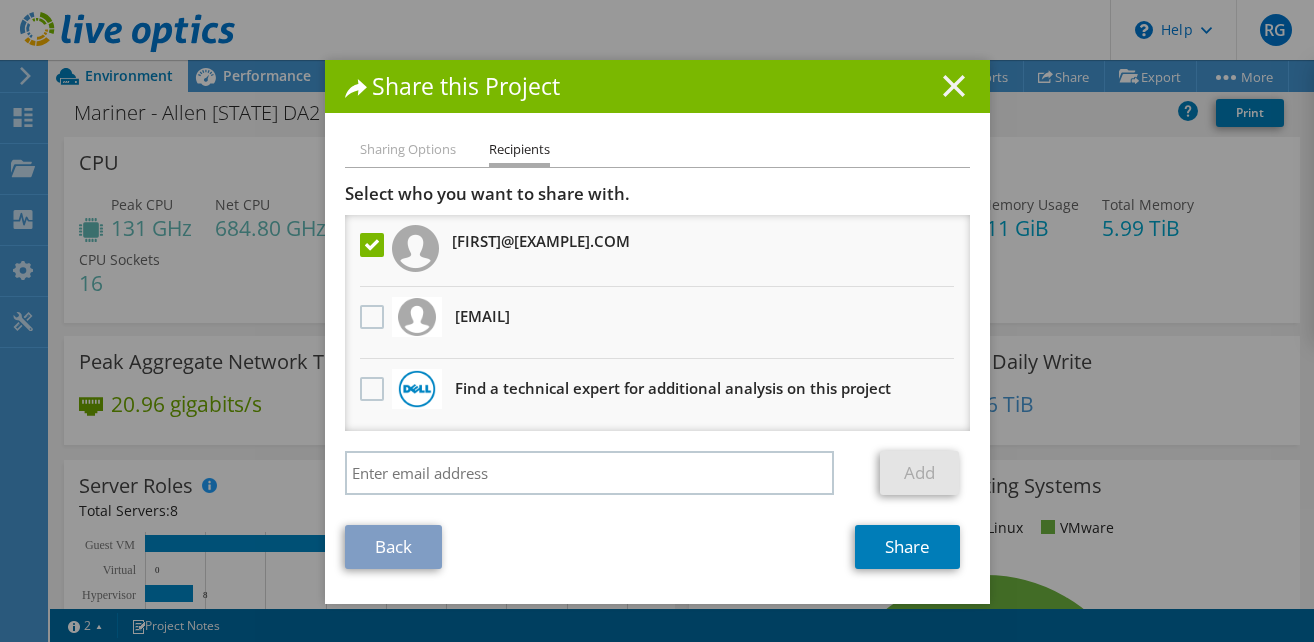 click 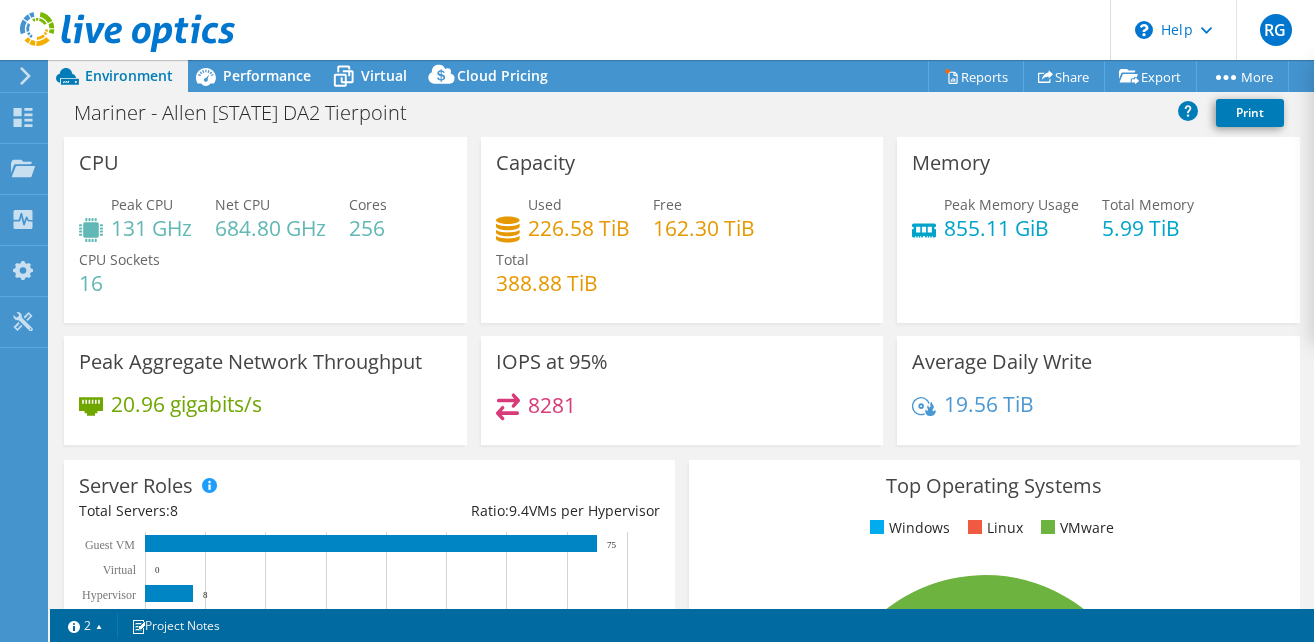 click on "Memory
Peak Memory Usage
855.11 GiB
Total Memory
5.99 TiB" at bounding box center (1098, 230) 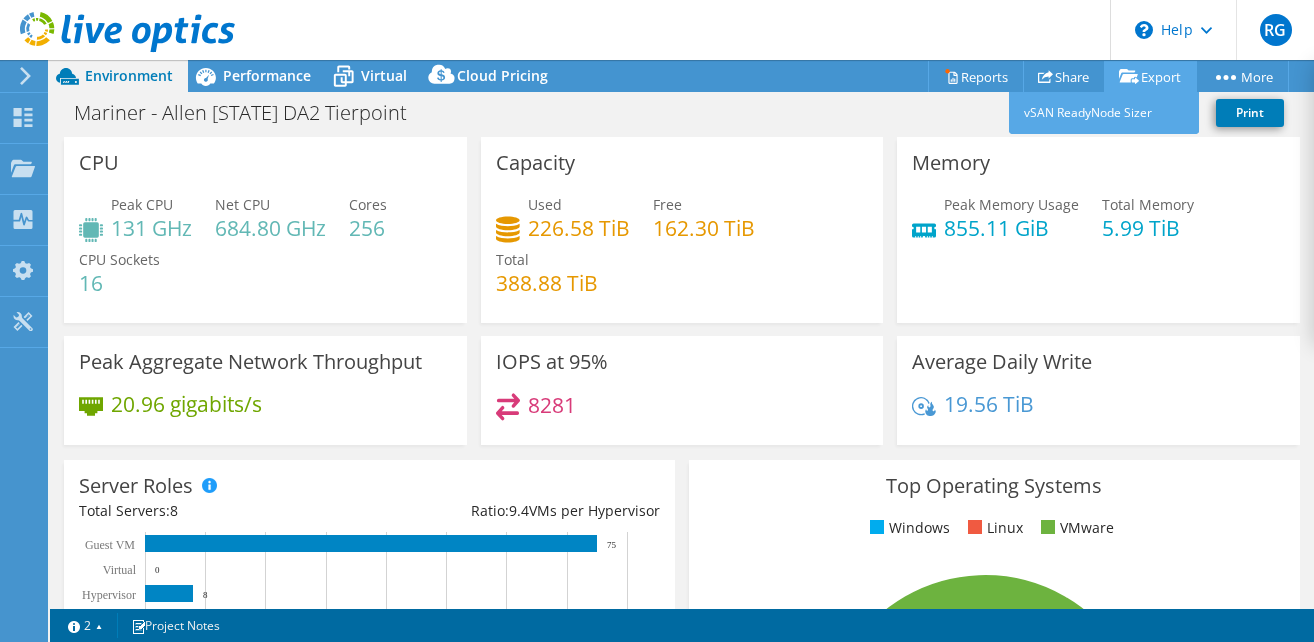 click 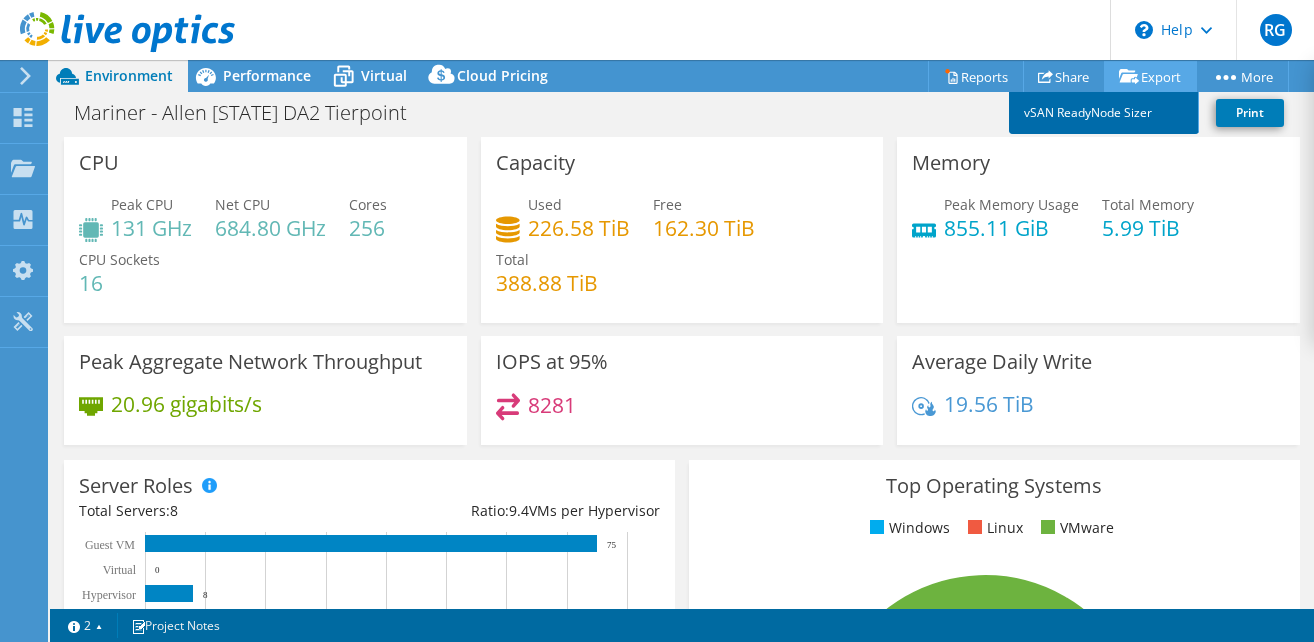 click on "vSAN ReadyNode Sizer" at bounding box center (1104, 113) 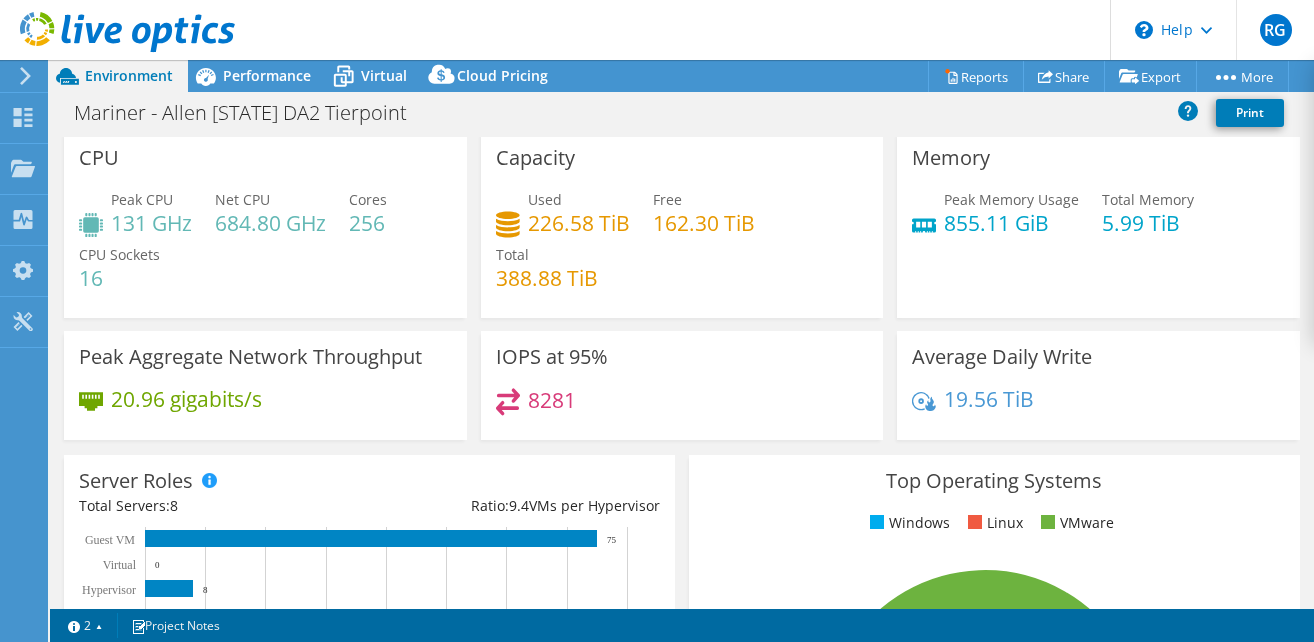 scroll, scrollTop: 0, scrollLeft: 0, axis: both 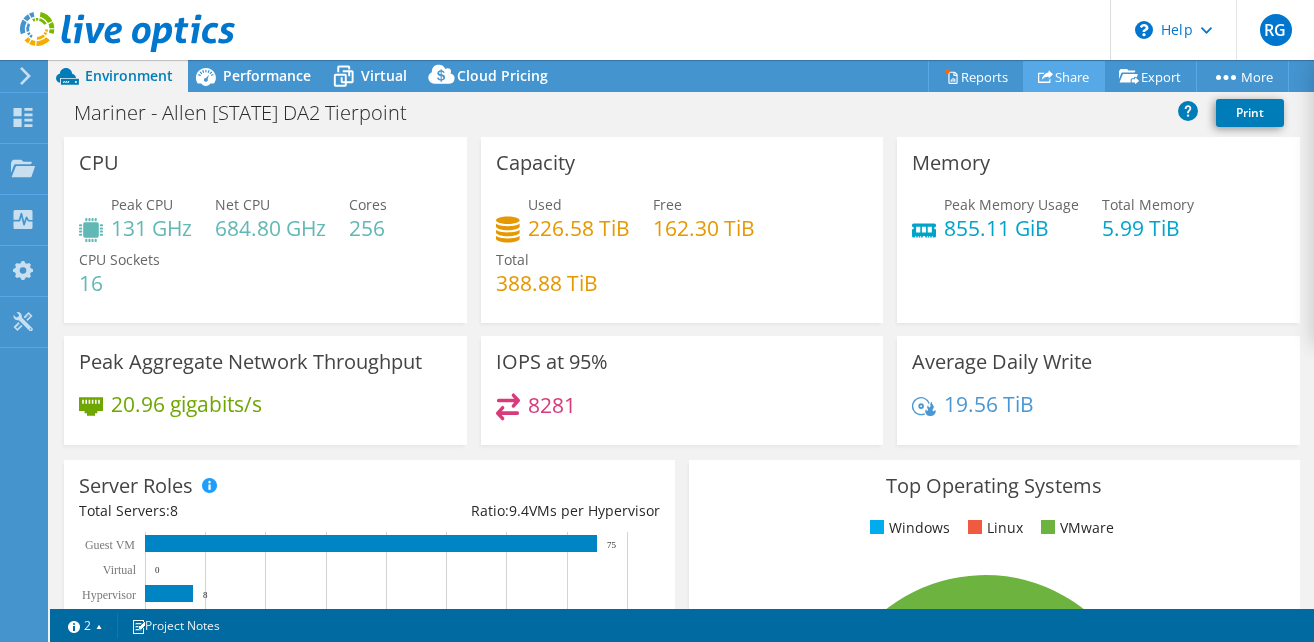 click on "Share" at bounding box center (1064, 76) 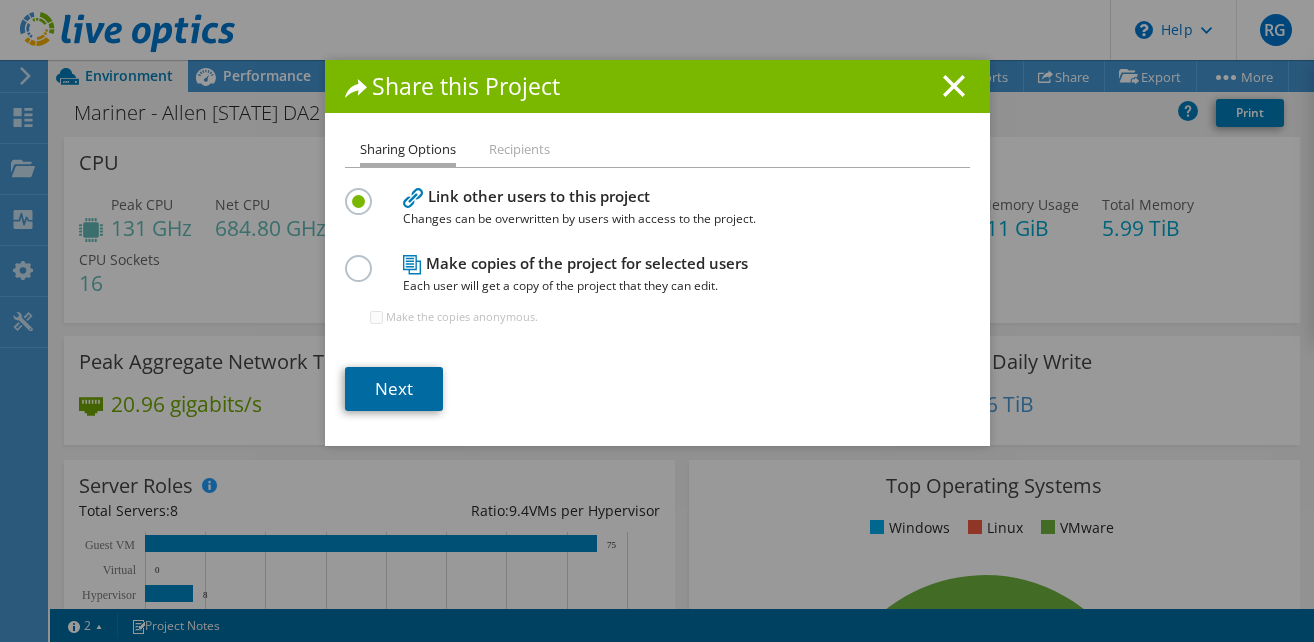 click on "Next" at bounding box center [394, 389] 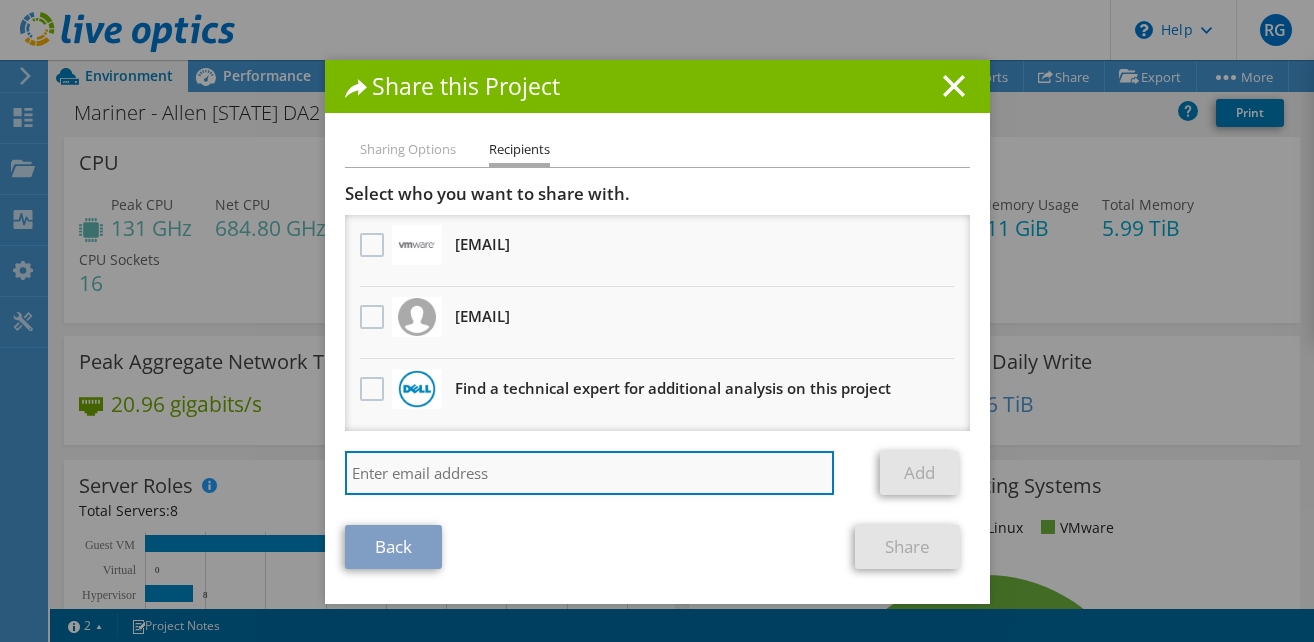 click at bounding box center (590, 473) 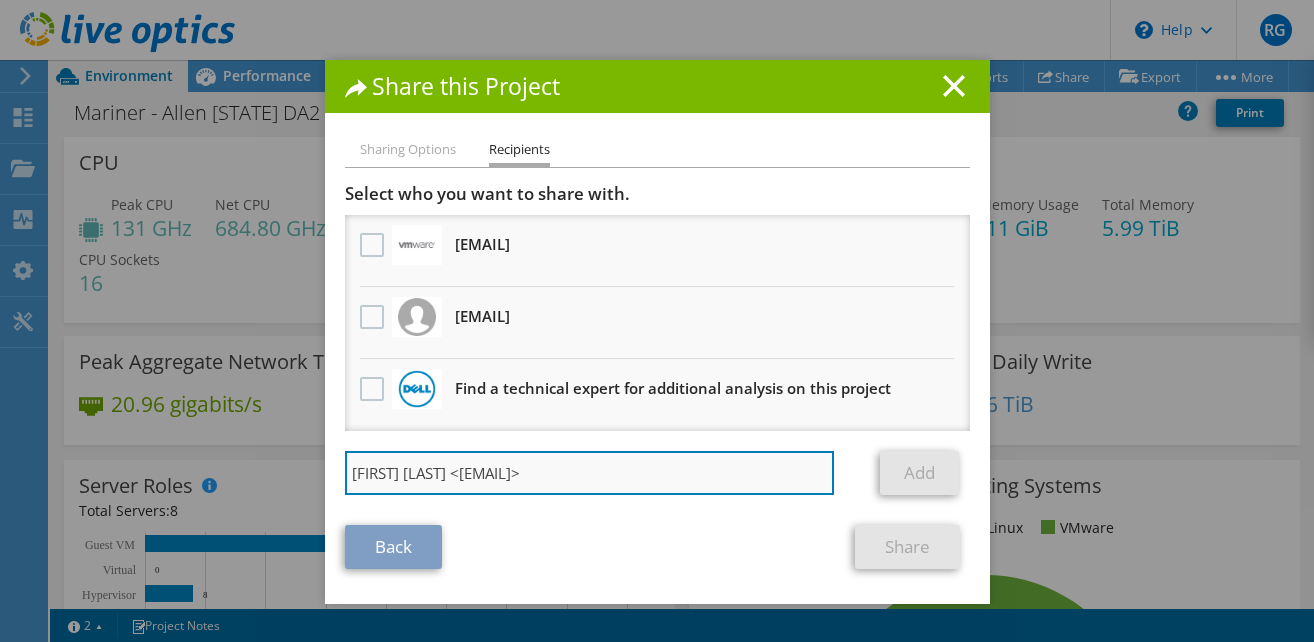 click on "Laurent Dionot <laurent.dionot@ahead.com" at bounding box center (590, 473) 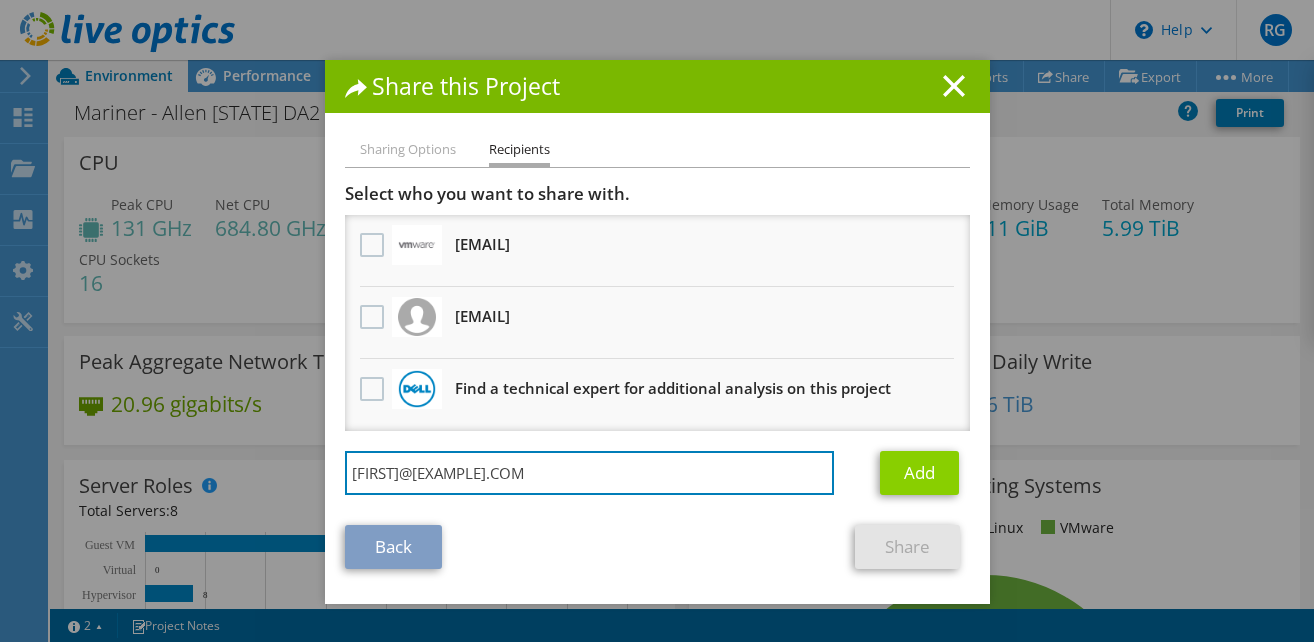 type on "laurent.dionot@ahead.com" 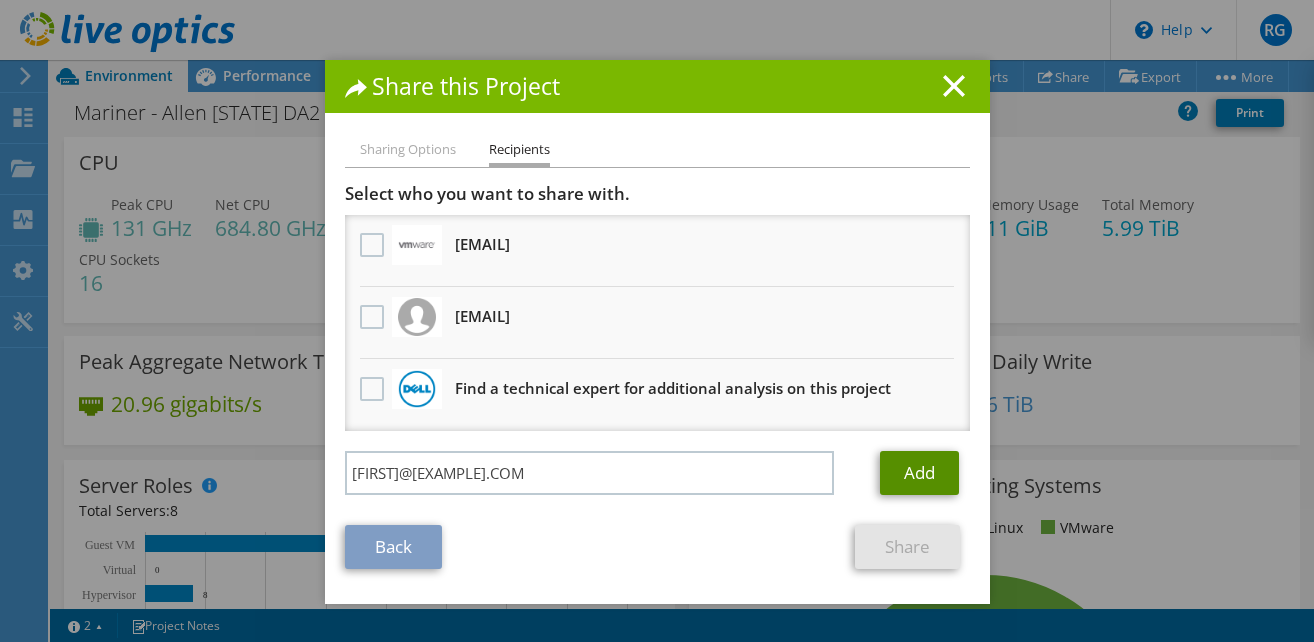 click on "Add" at bounding box center [919, 473] 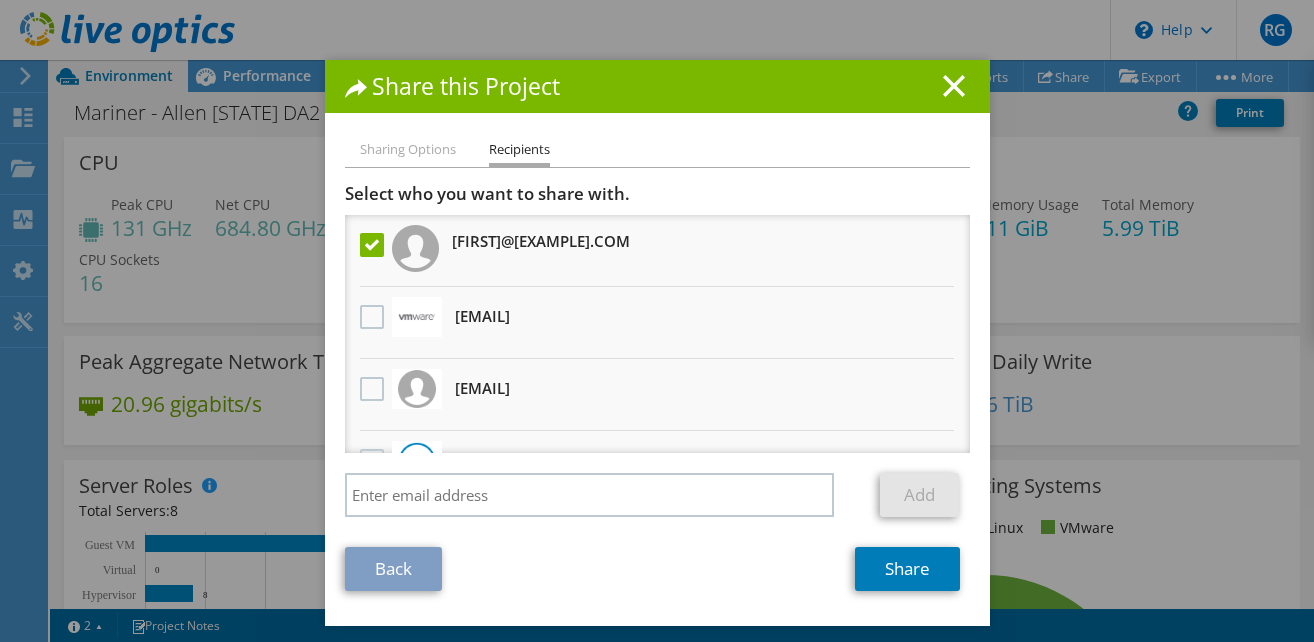 scroll, scrollTop: 50, scrollLeft: 0, axis: vertical 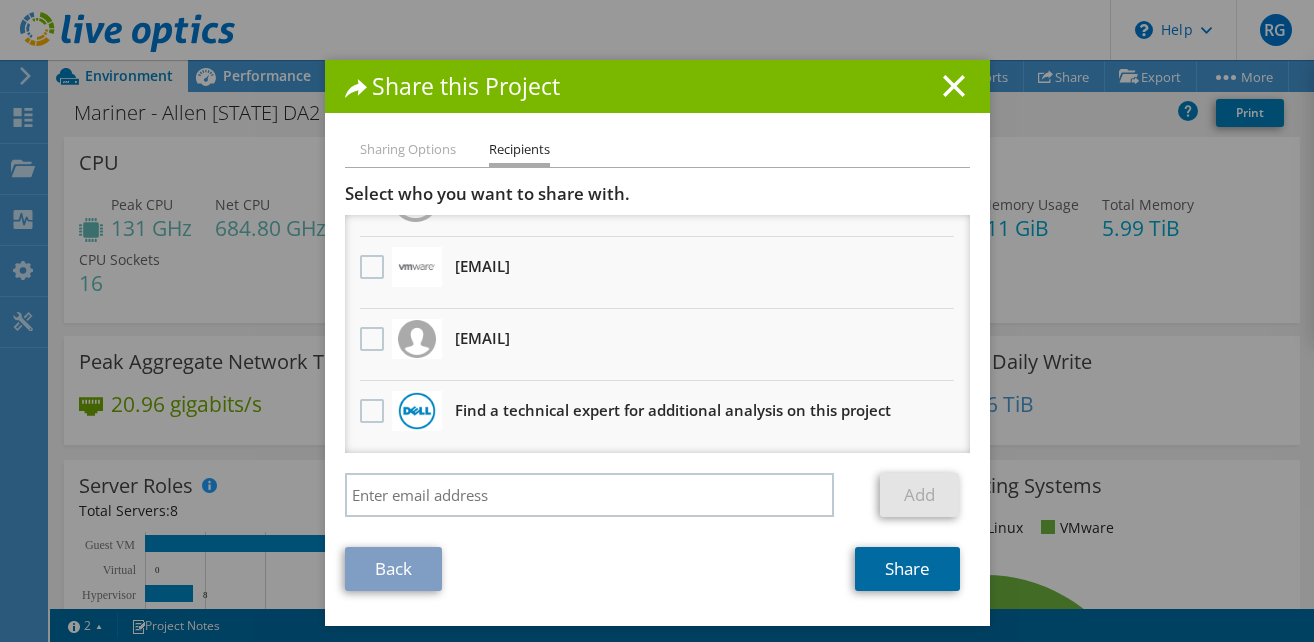 click on "Share" at bounding box center [907, 569] 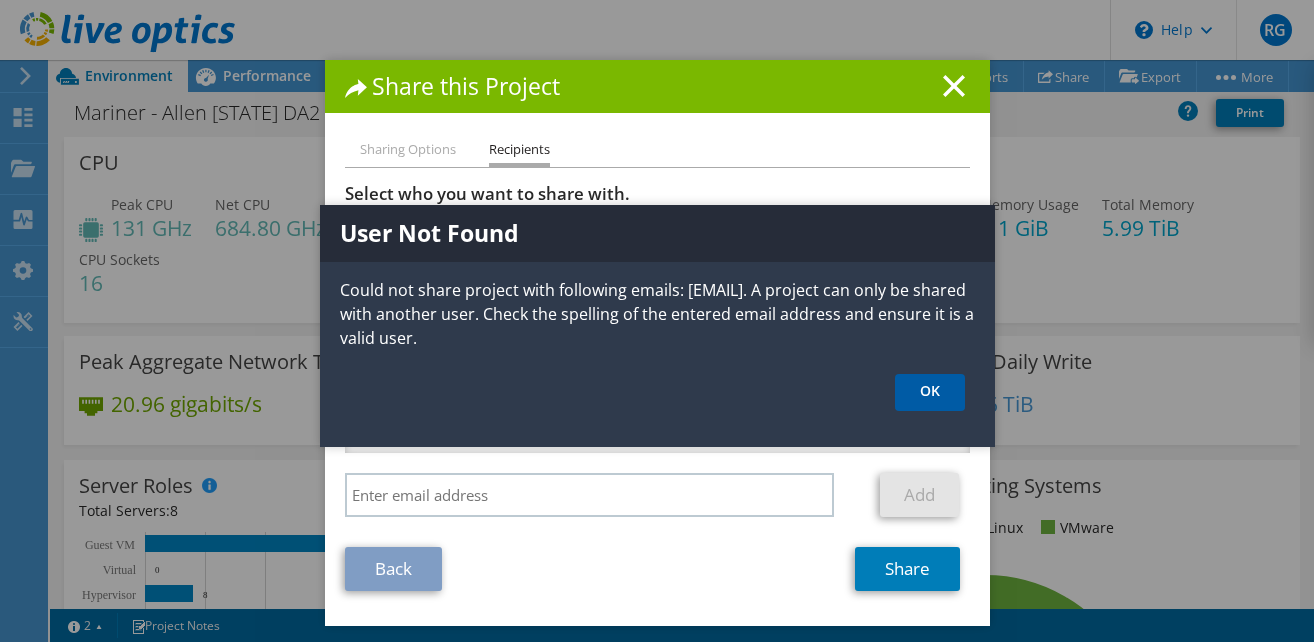click on "OK" at bounding box center [930, 392] 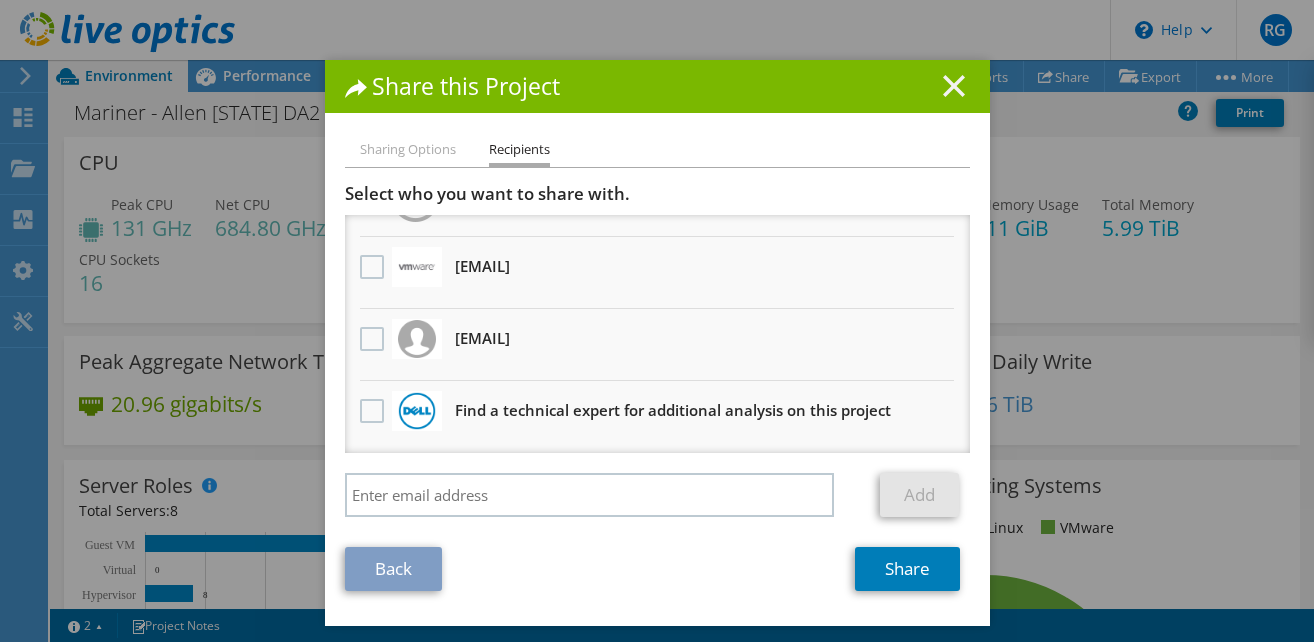 click 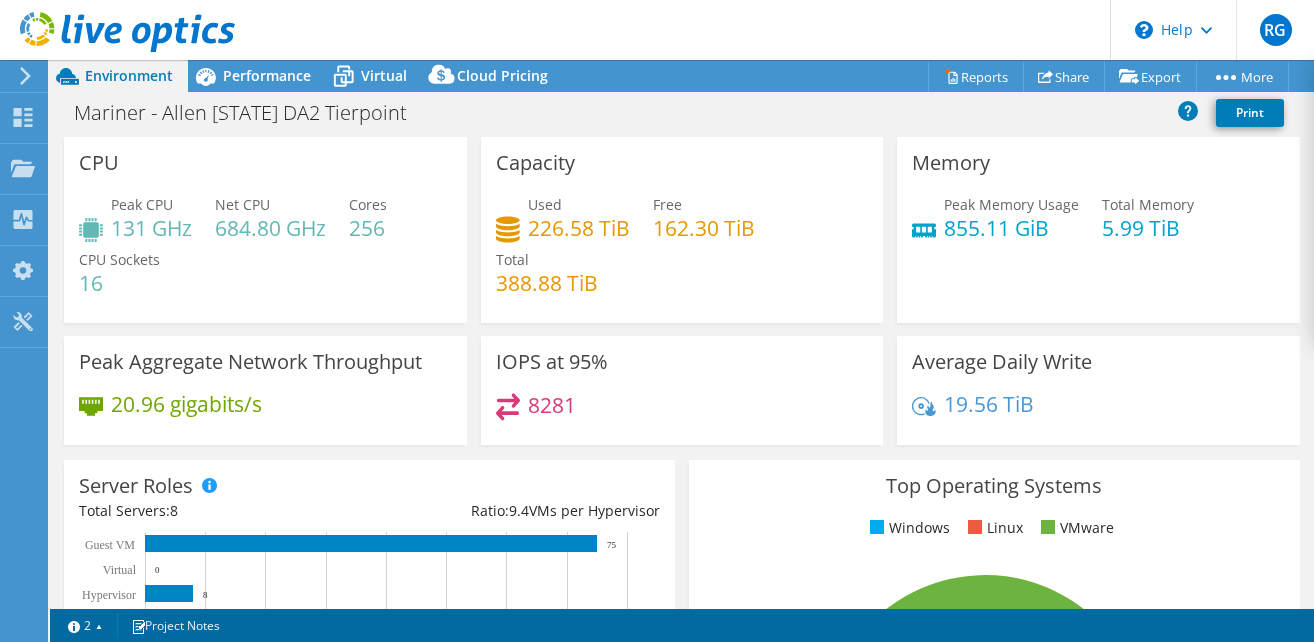 click on "20.96 gigabits/s" at bounding box center (265, 414) 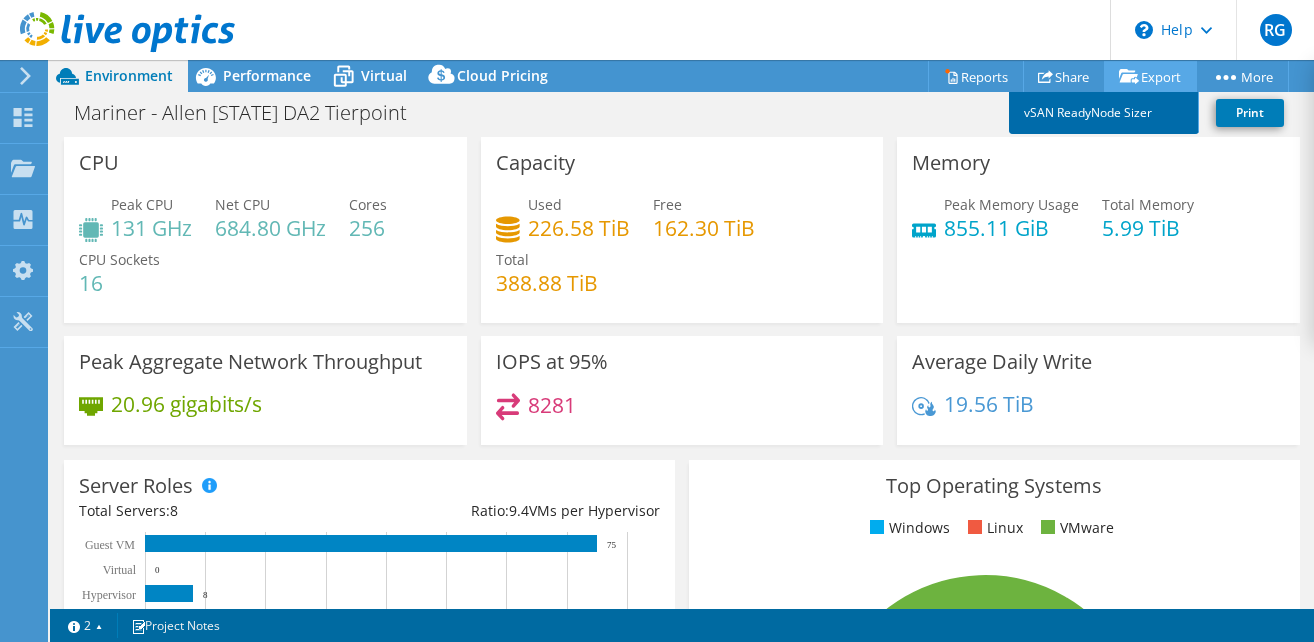 click on "vSAN ReadyNode Sizer" at bounding box center (1104, 113) 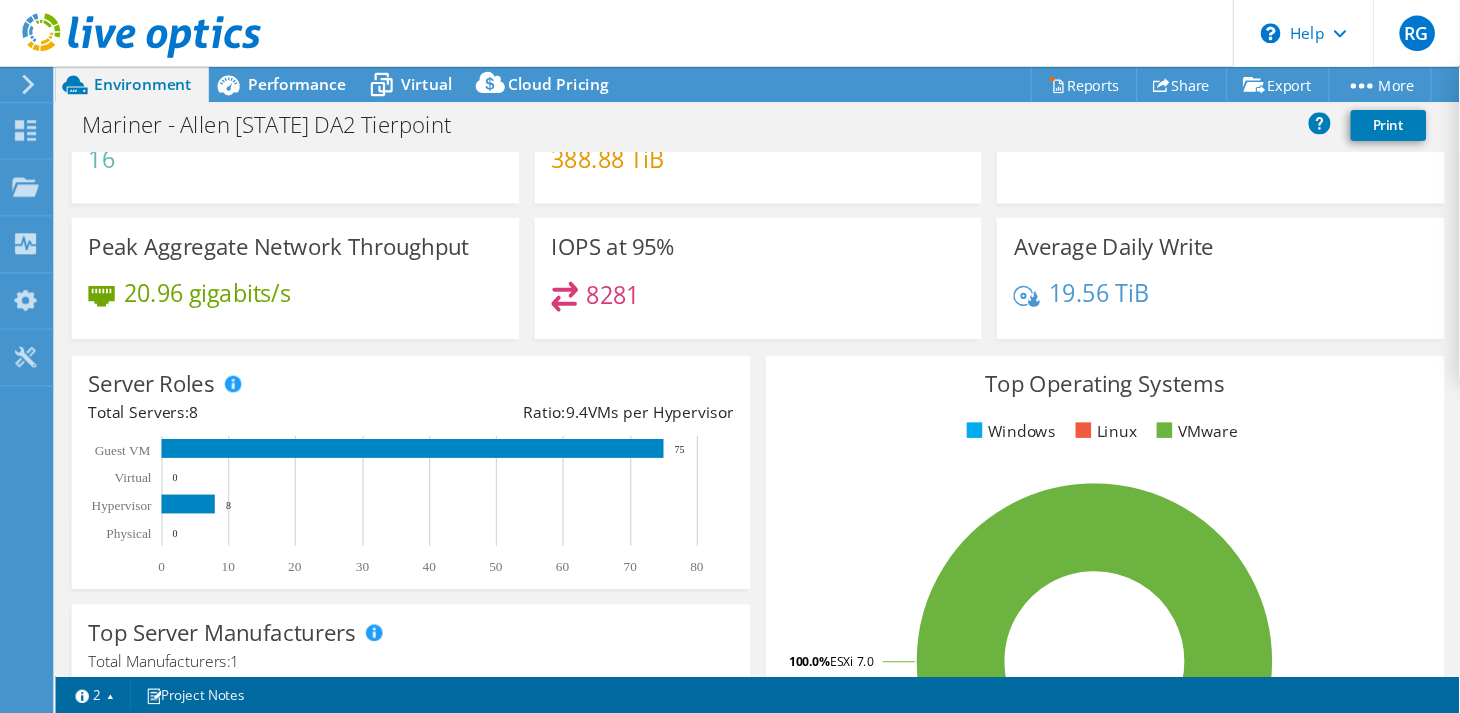scroll, scrollTop: 0, scrollLeft: 0, axis: both 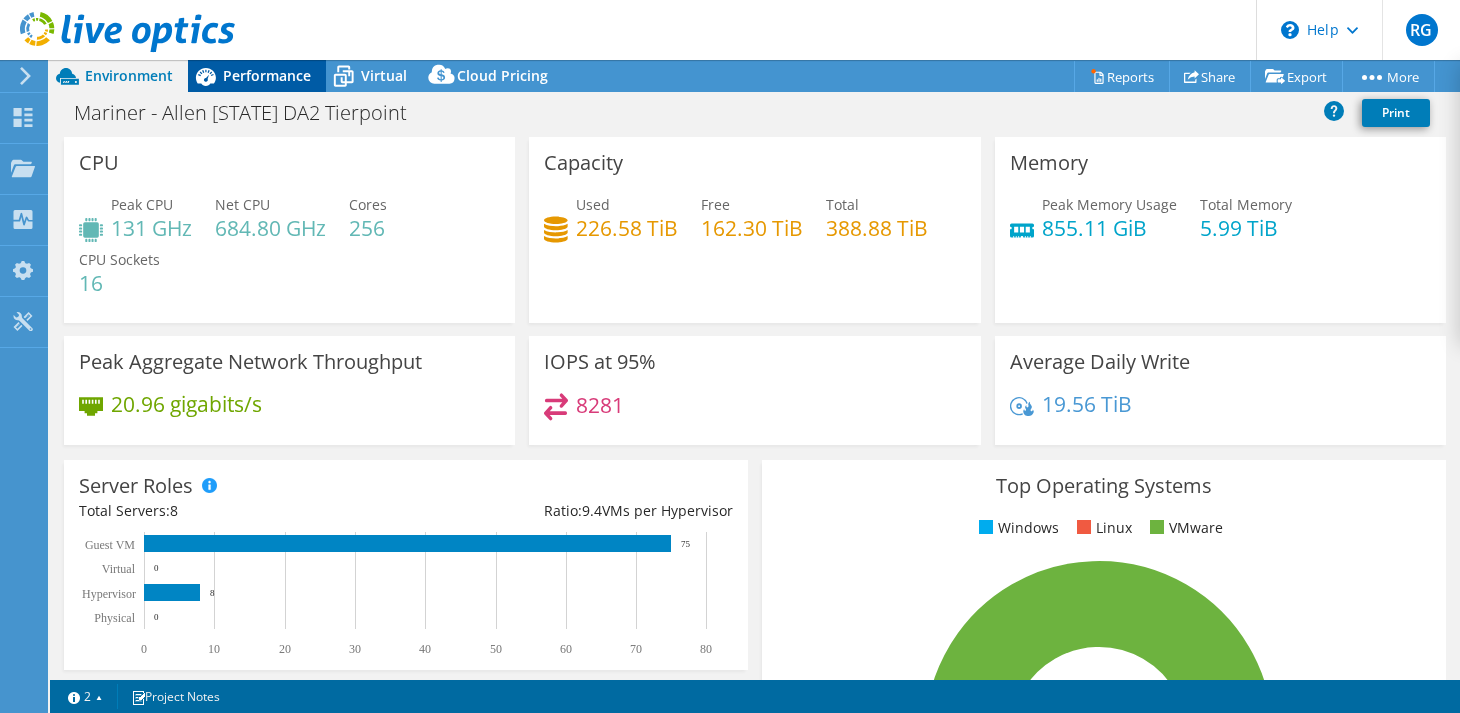 click on "Performance" at bounding box center [267, 75] 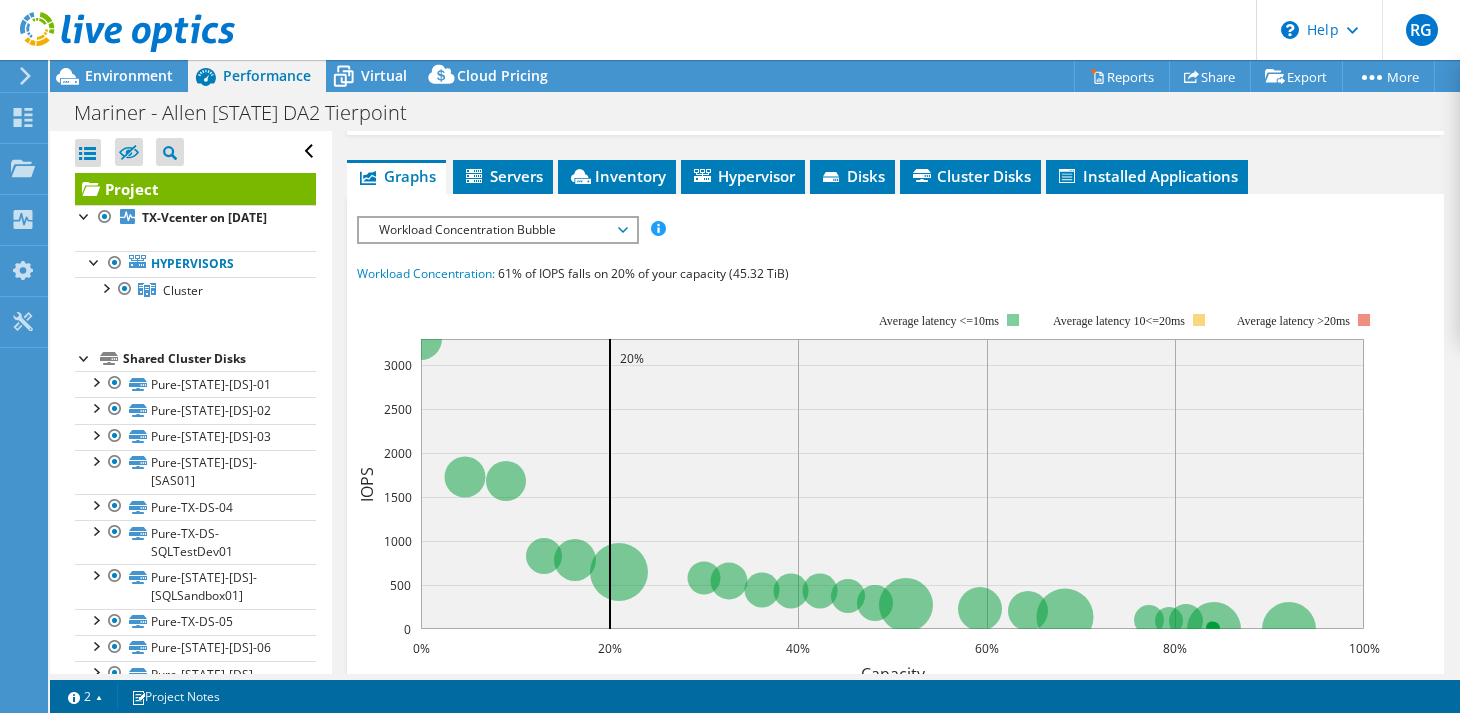 scroll, scrollTop: 528, scrollLeft: 0, axis: vertical 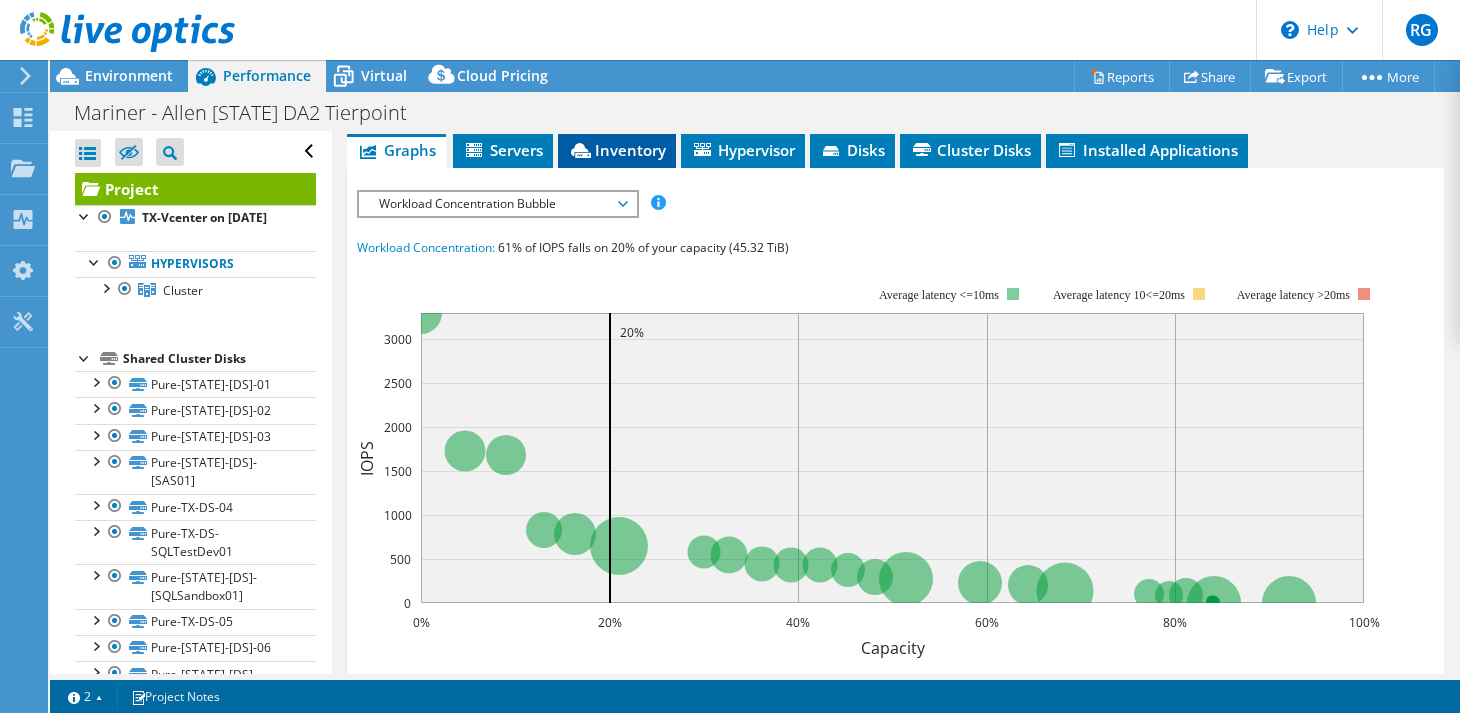 click on "Inventory" at bounding box center [617, 150] 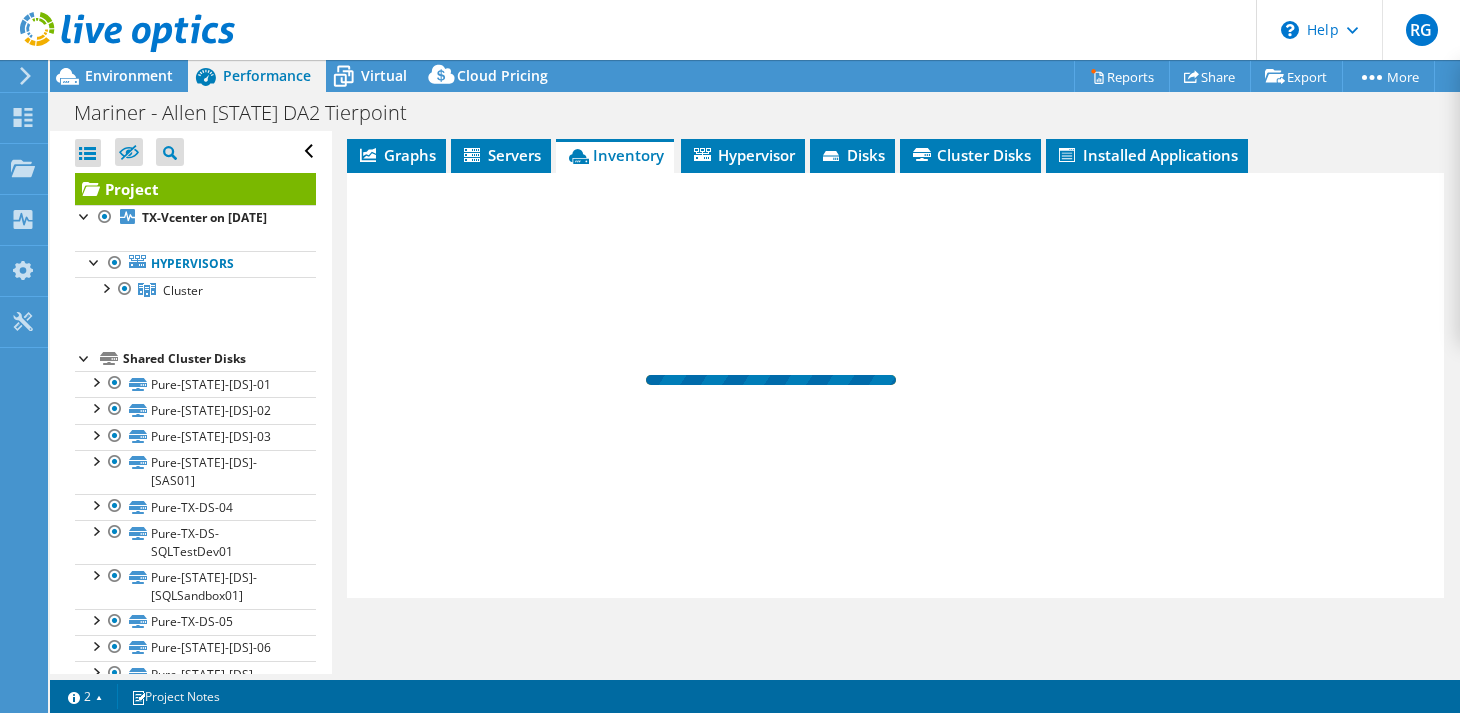 scroll, scrollTop: 522, scrollLeft: 0, axis: vertical 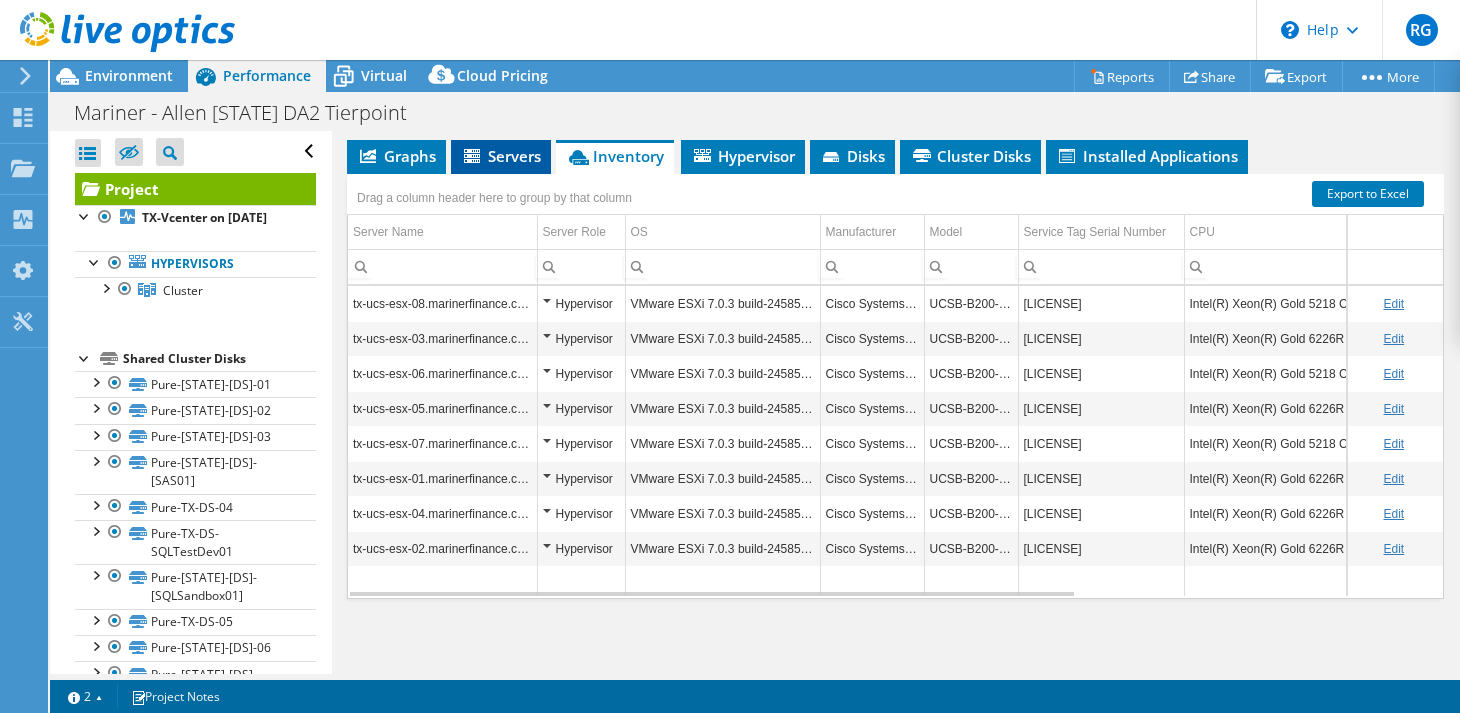 click on "Servers" at bounding box center (501, 156) 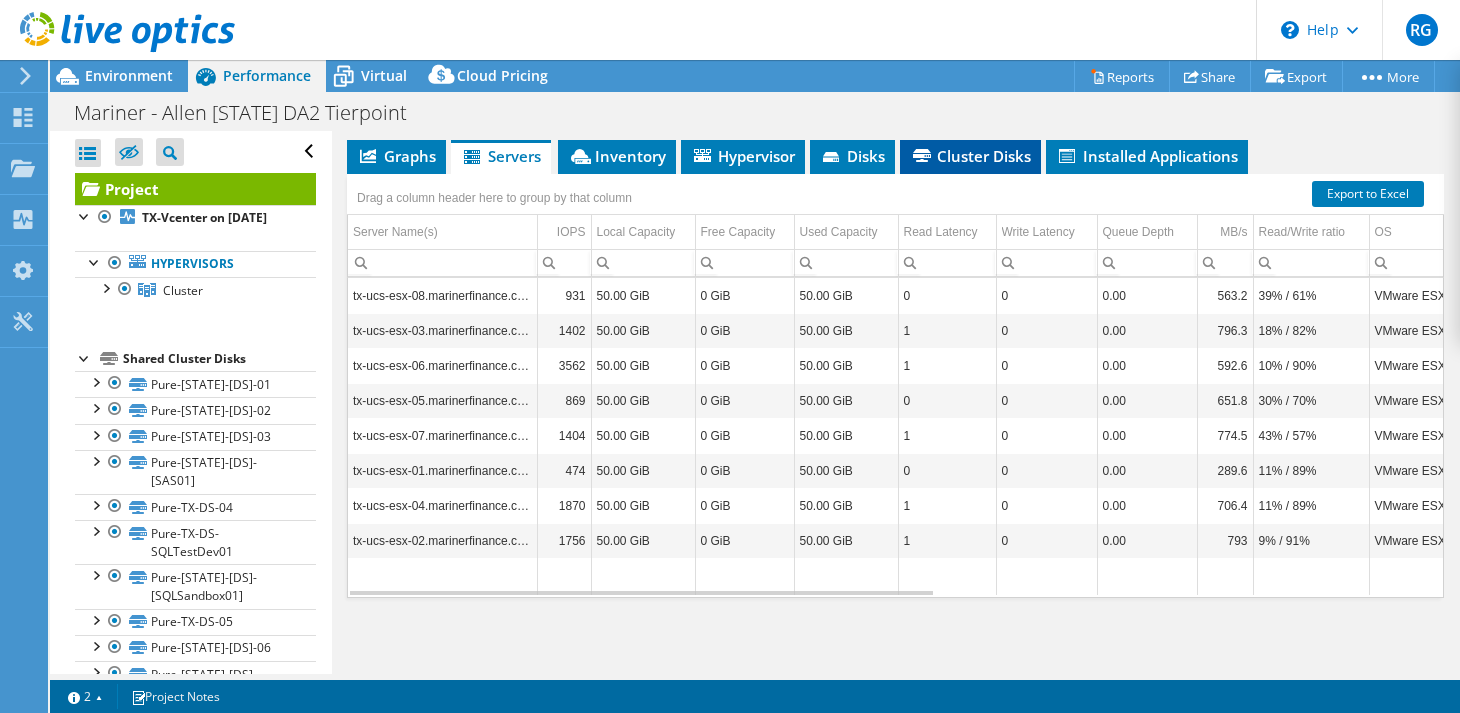 click on "Cluster Disks" at bounding box center [970, 156] 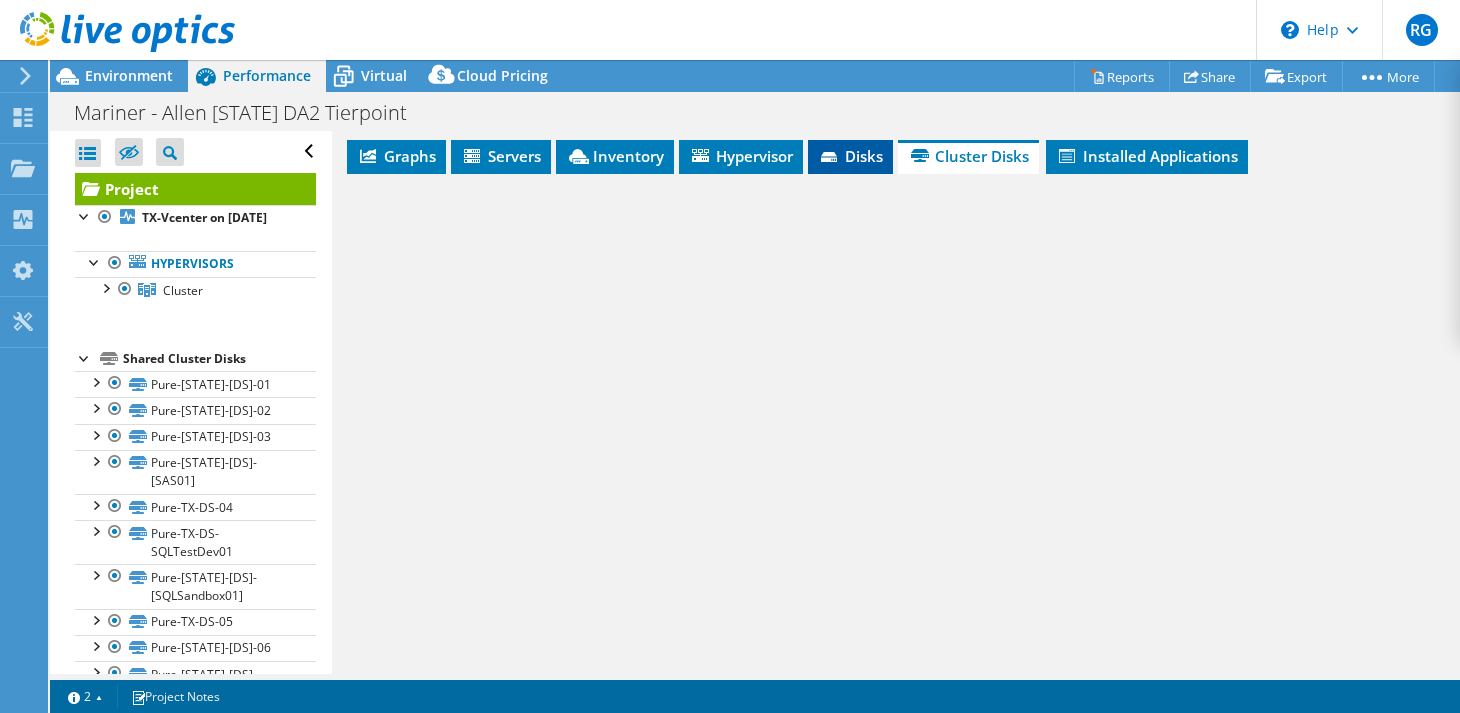 click on "Disks" at bounding box center [850, 156] 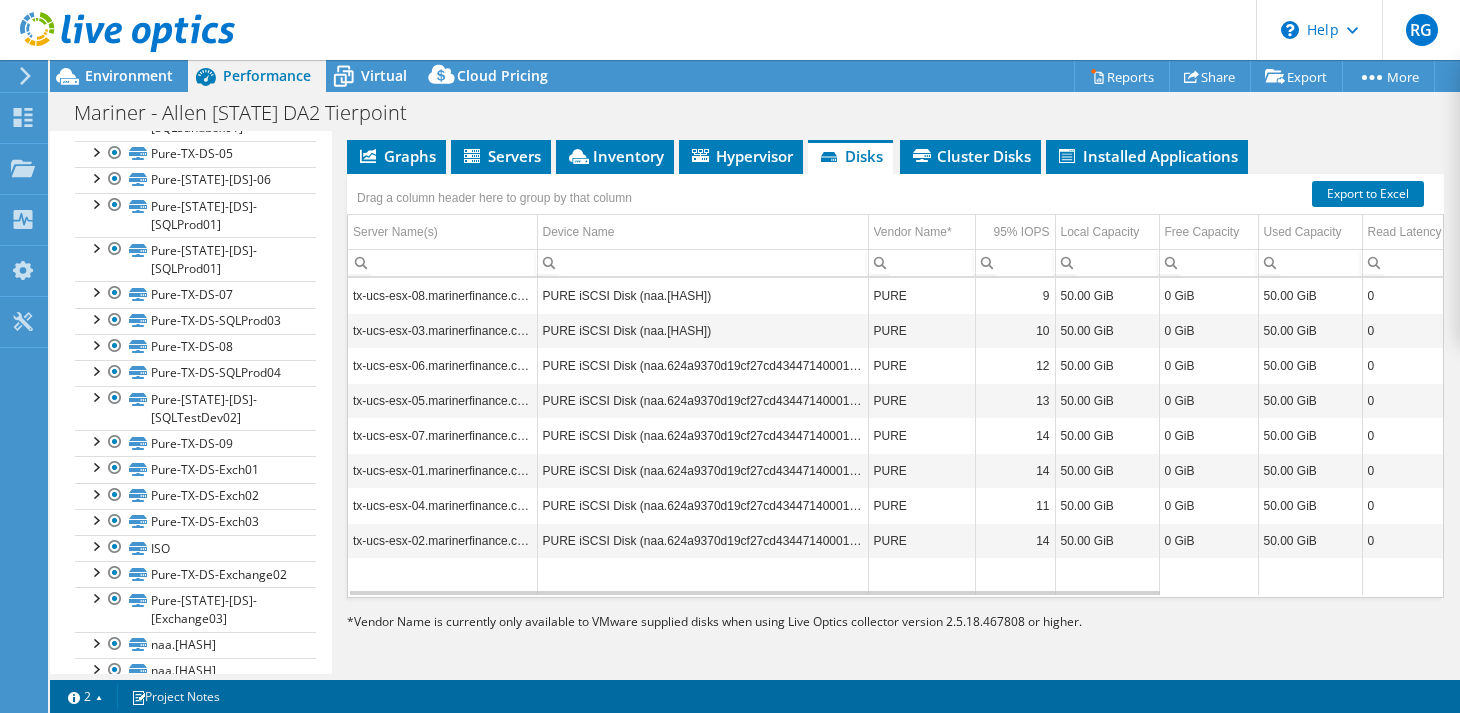 scroll, scrollTop: 558, scrollLeft: 0, axis: vertical 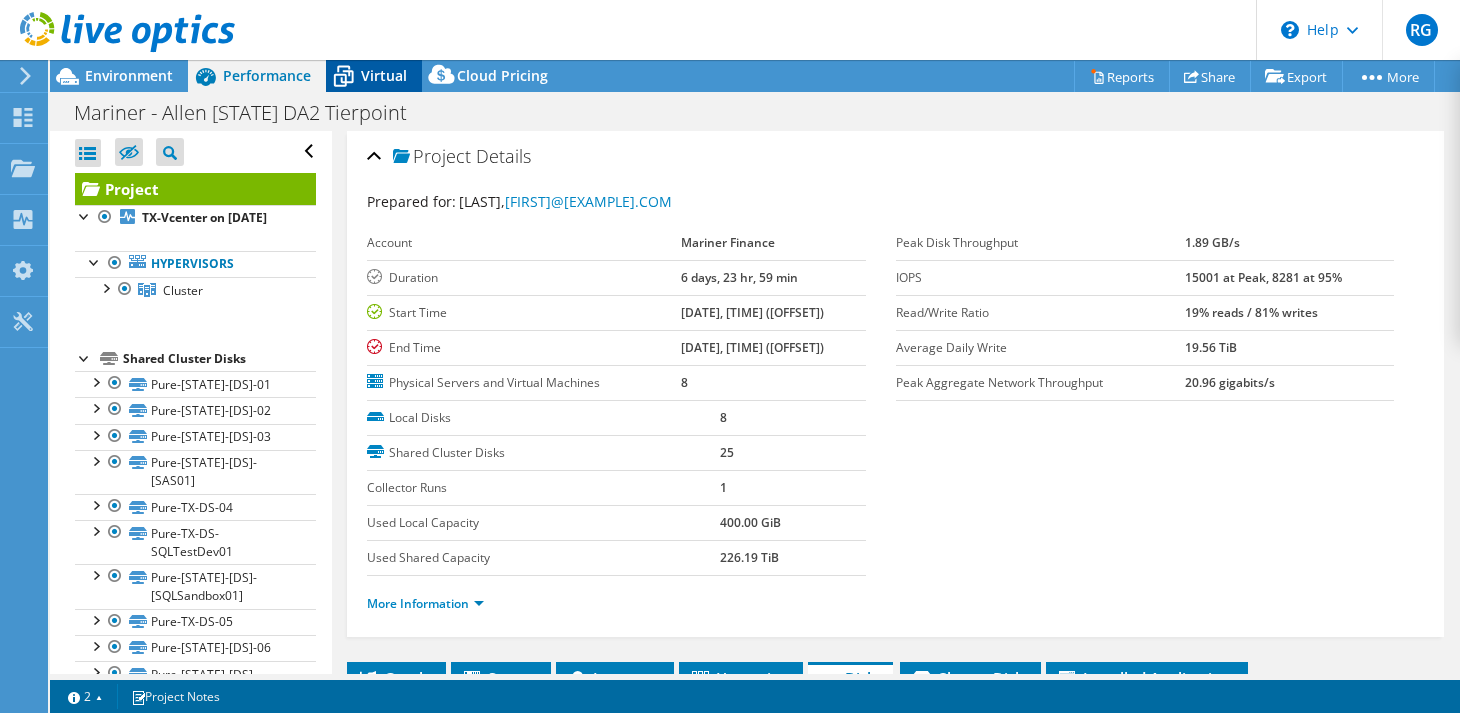 click on "Virtual" at bounding box center (384, 75) 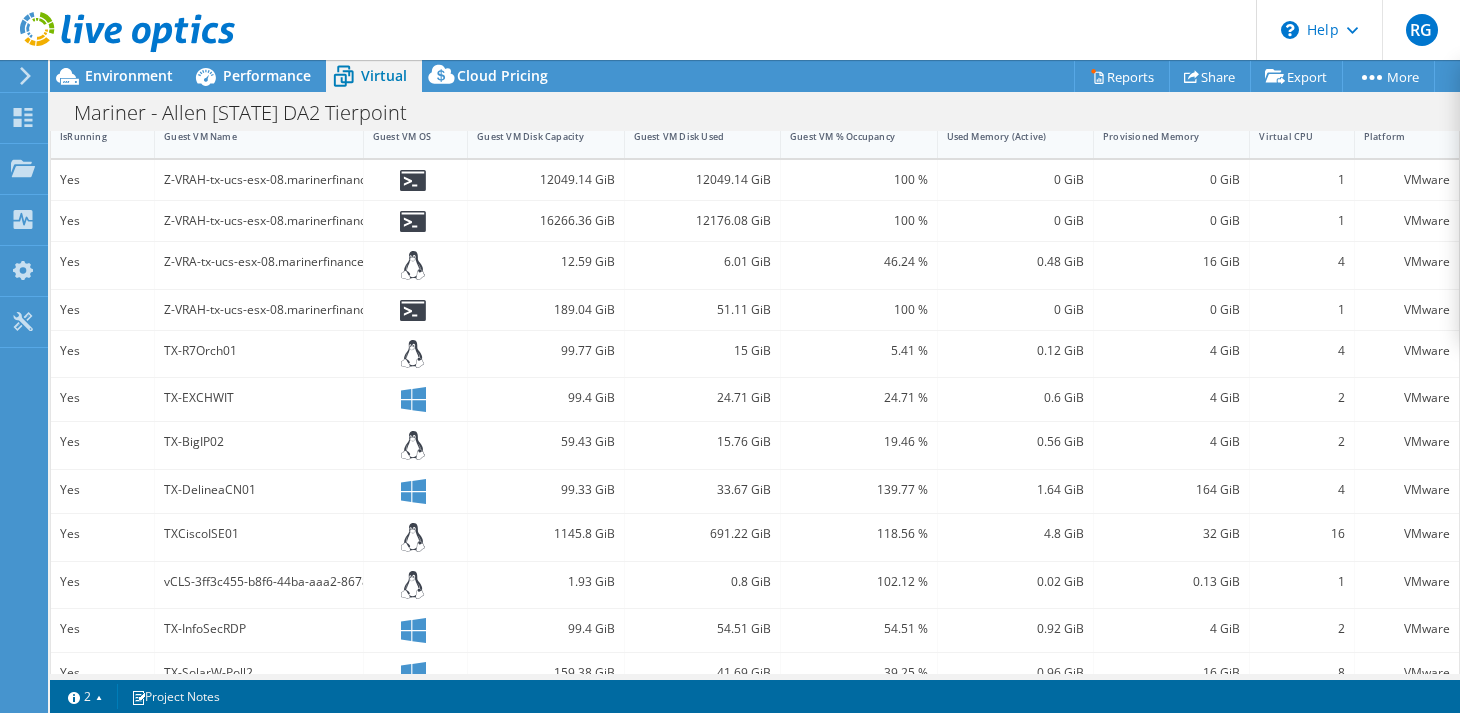 scroll, scrollTop: 482, scrollLeft: 0, axis: vertical 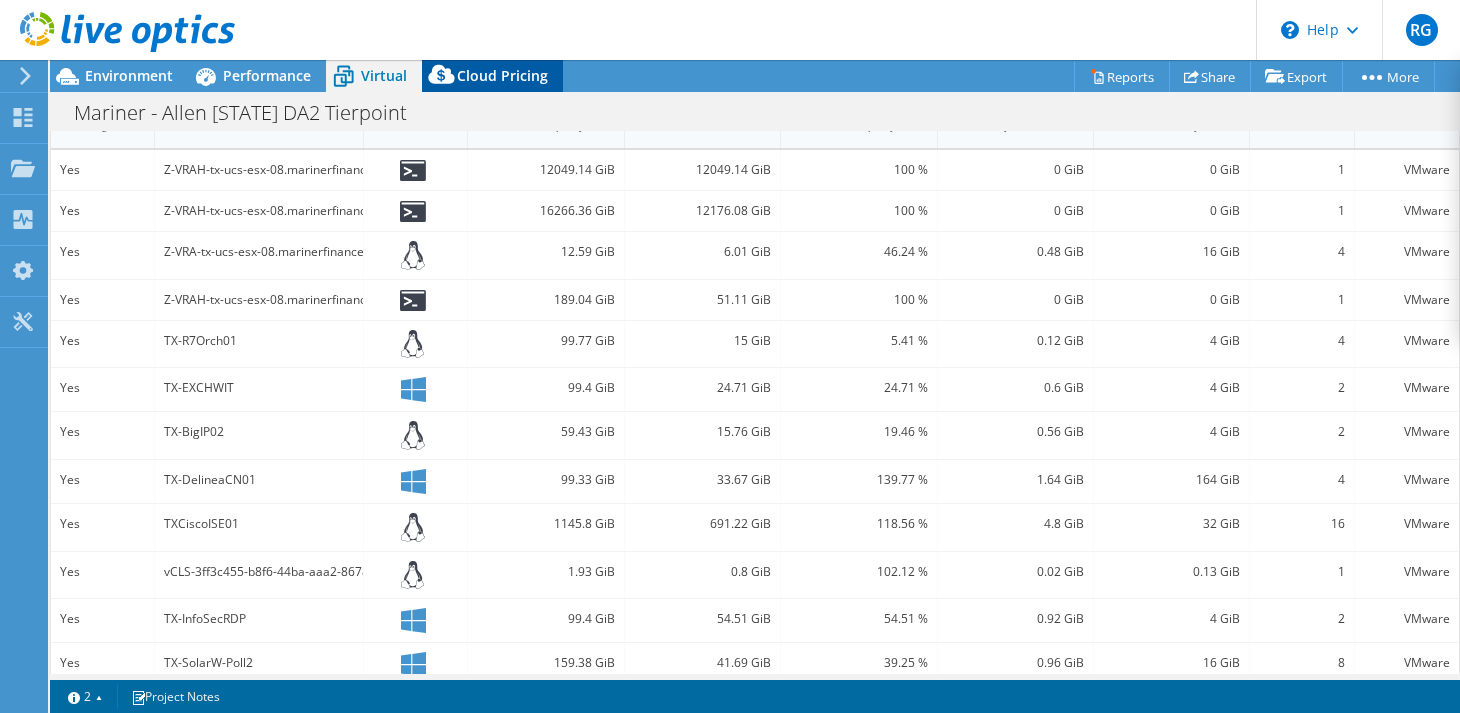 click on "Cloud Pricing" at bounding box center [502, 75] 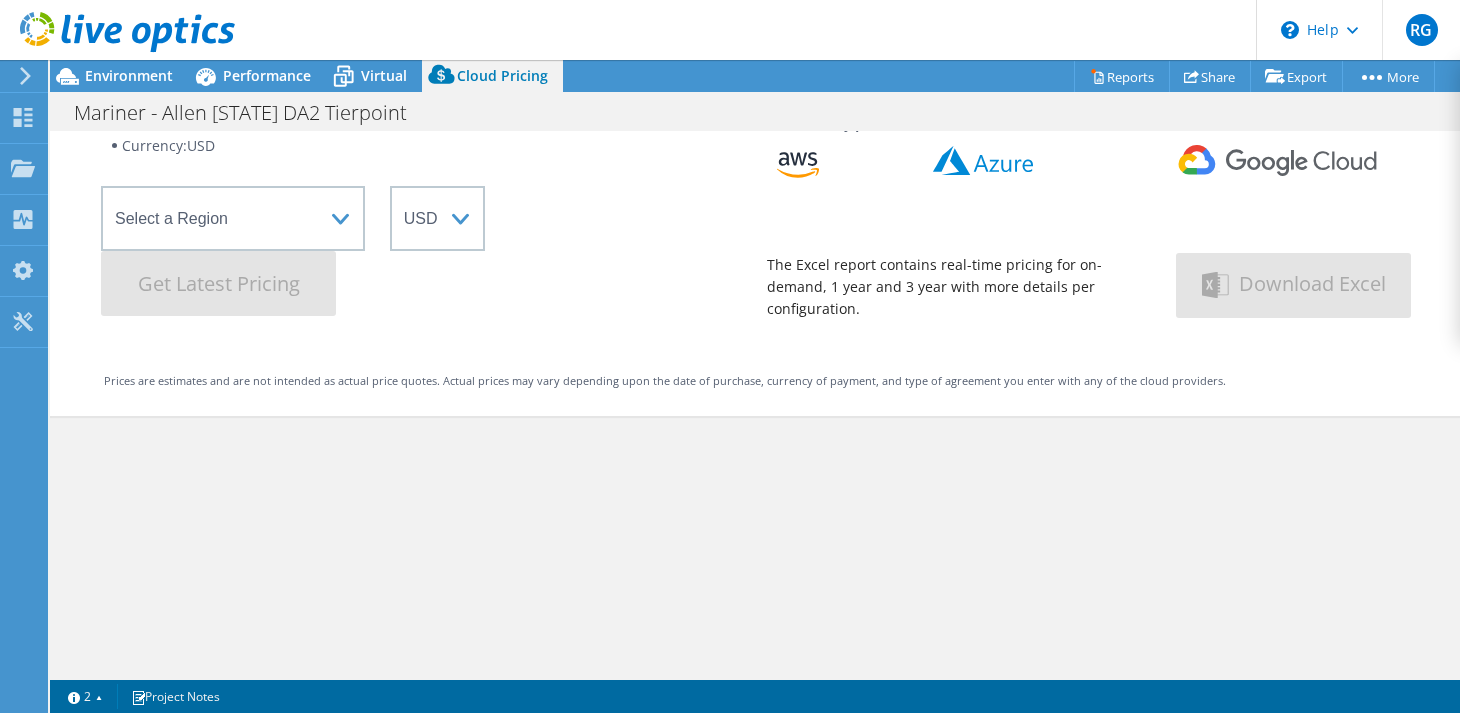 scroll, scrollTop: 170, scrollLeft: 0, axis: vertical 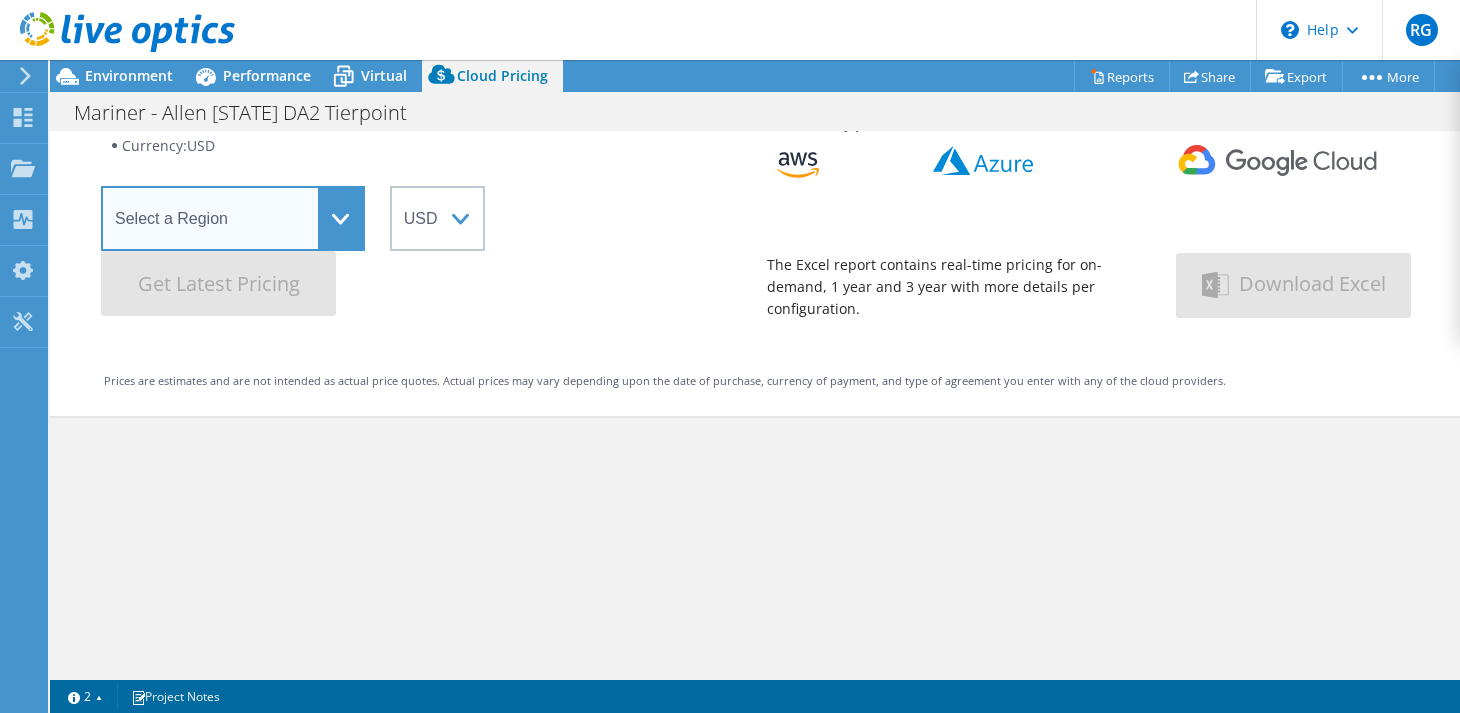 click on "Select a Region Asia Pacific (Hong Kong) Asia Pacific (Mumbai) Asia Pacific (Seoul) Asia Pacific (Singapore) Asia Pacific (Tokyo) Australia Canada Europe (Frankfurt) Europe (London) South America (Sao Paulo) US East (Virginia) US West (California)" at bounding box center [233, 218] 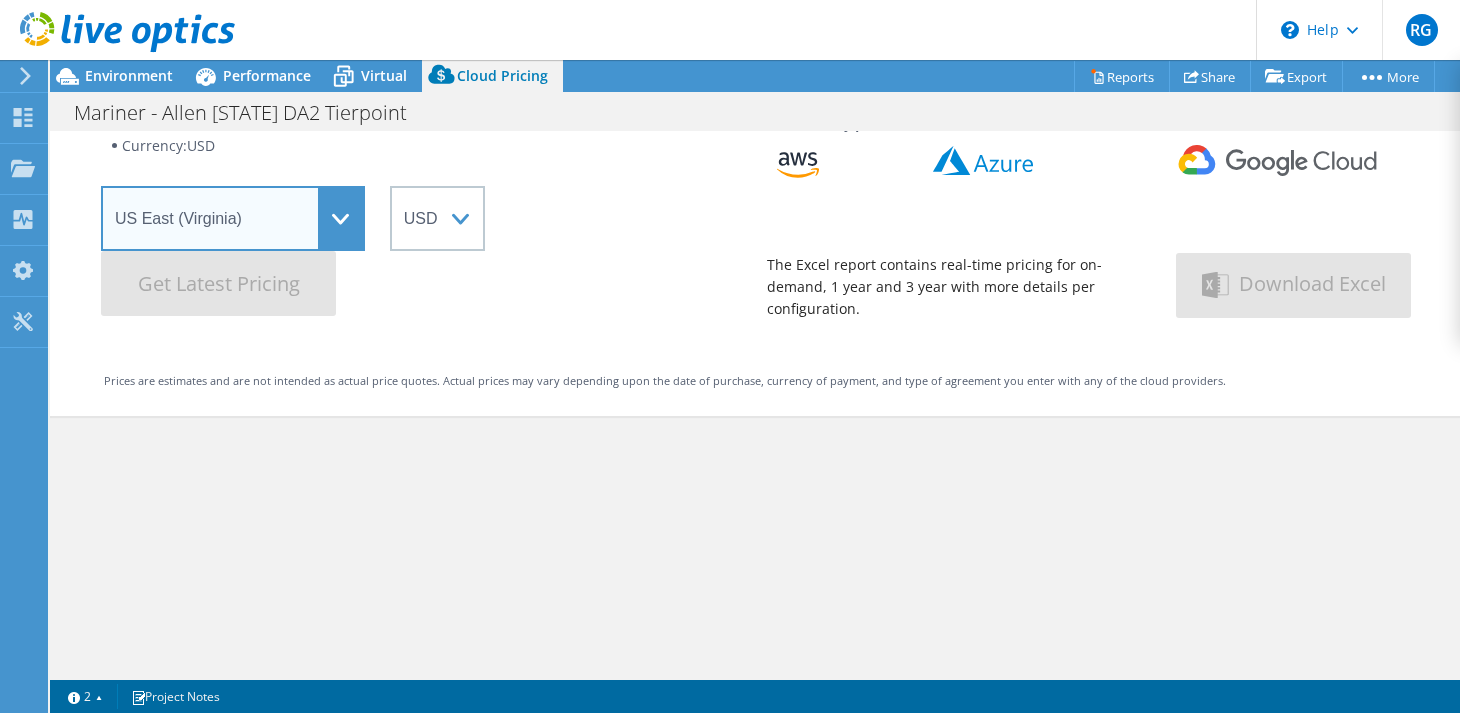 click on "Select a Region Asia Pacific (Hong Kong) Asia Pacific (Mumbai) Asia Pacific (Seoul) Asia Pacific (Singapore) Asia Pacific (Tokyo) Australia Canada Europe (Frankfurt) Europe (London) South America (Sao Paulo) US East (Virginia) US West (California)" at bounding box center (233, 218) 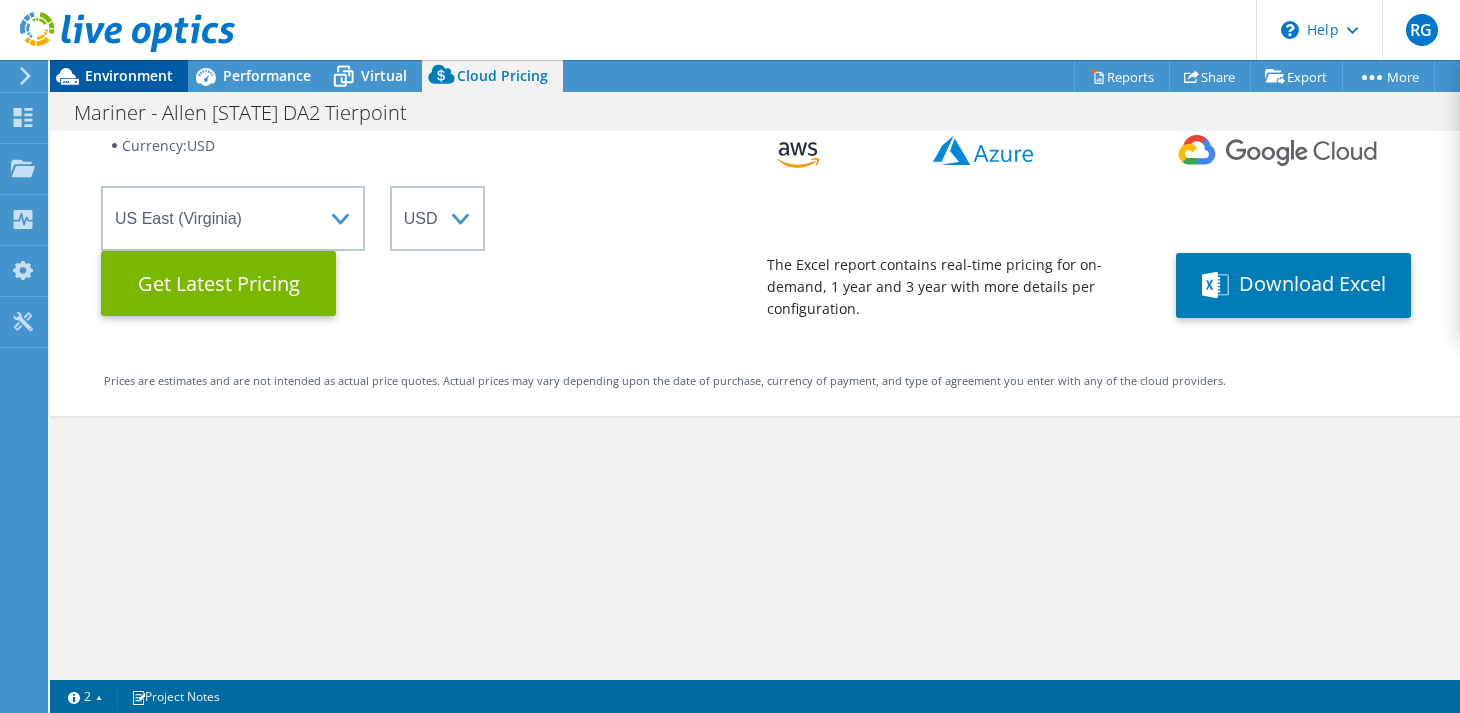 click on "Environment" at bounding box center (129, 75) 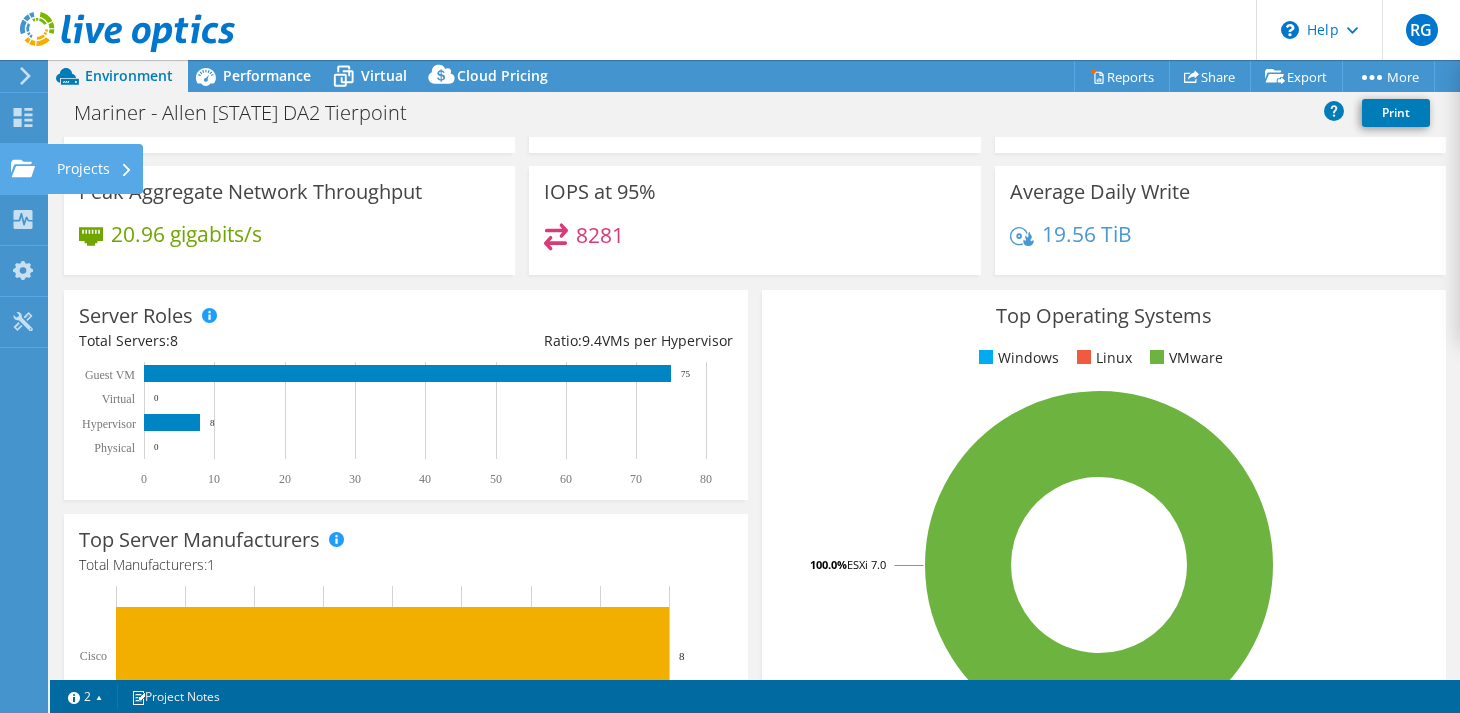 click 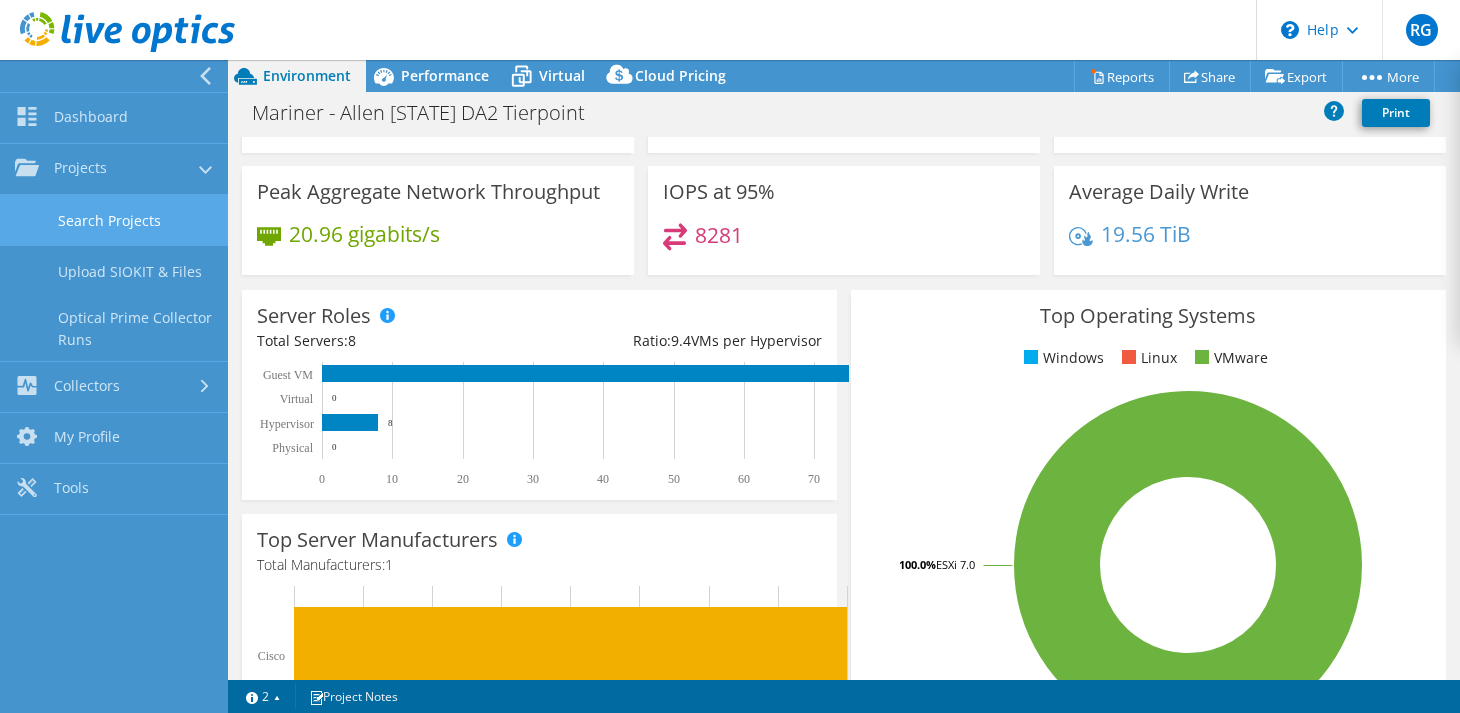 click on "Search Projects" at bounding box center [114, 220] 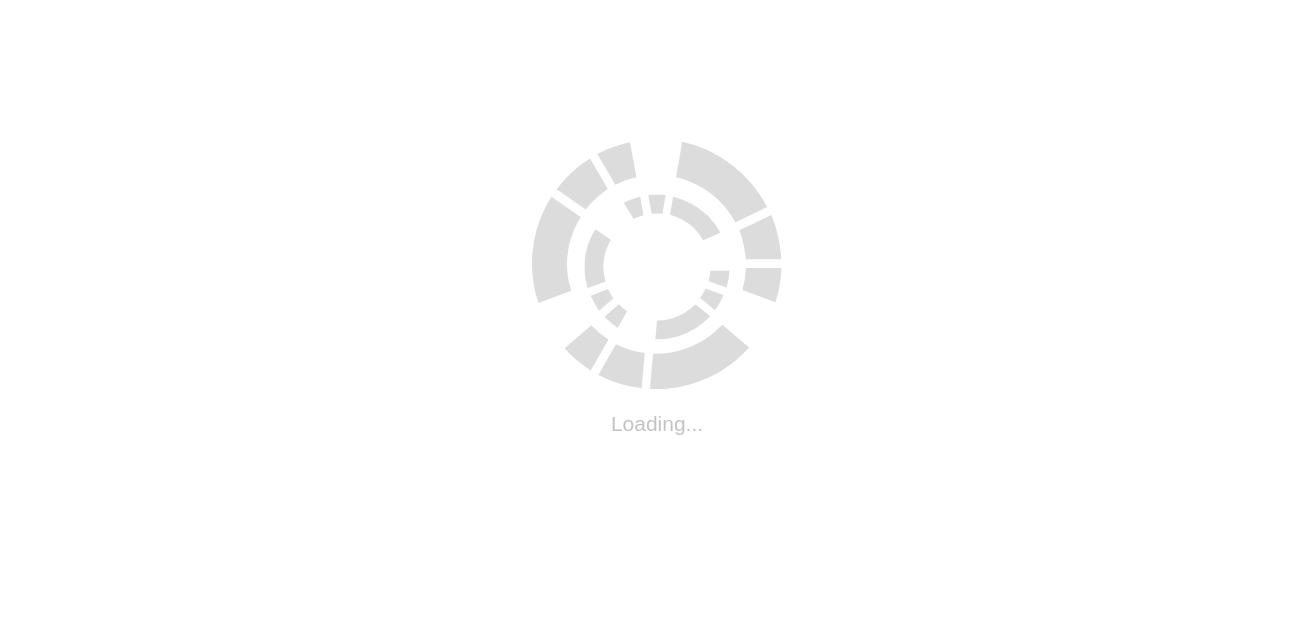 scroll, scrollTop: 0, scrollLeft: 0, axis: both 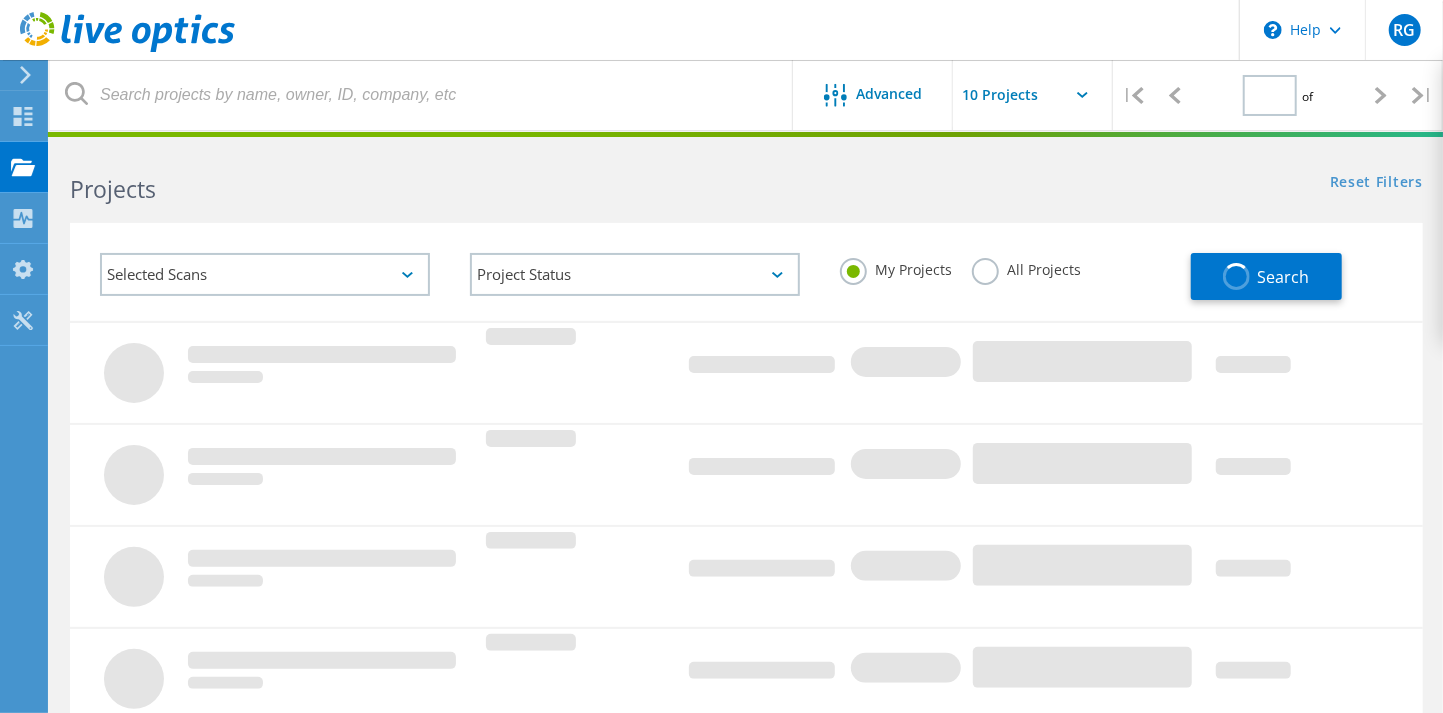 type on "1" 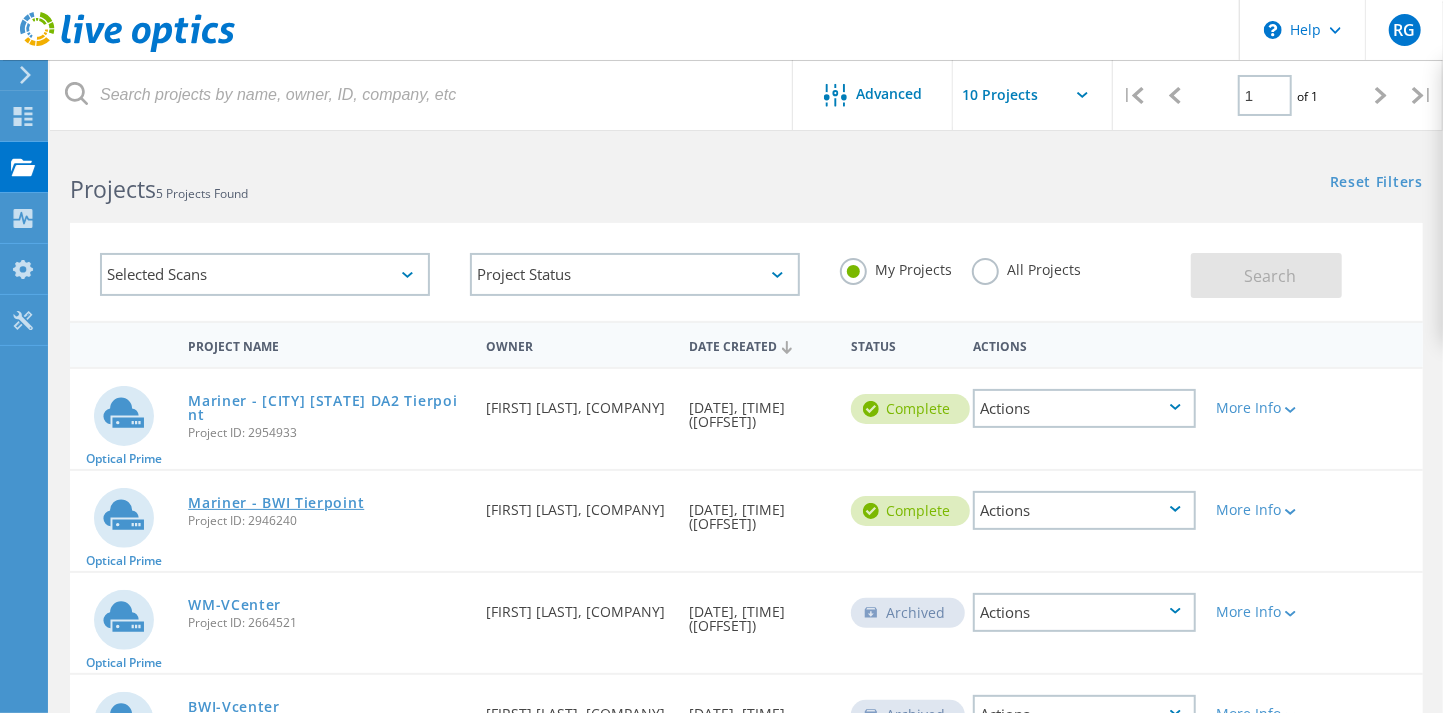 click on "Mariner - BWI Tierpoint" 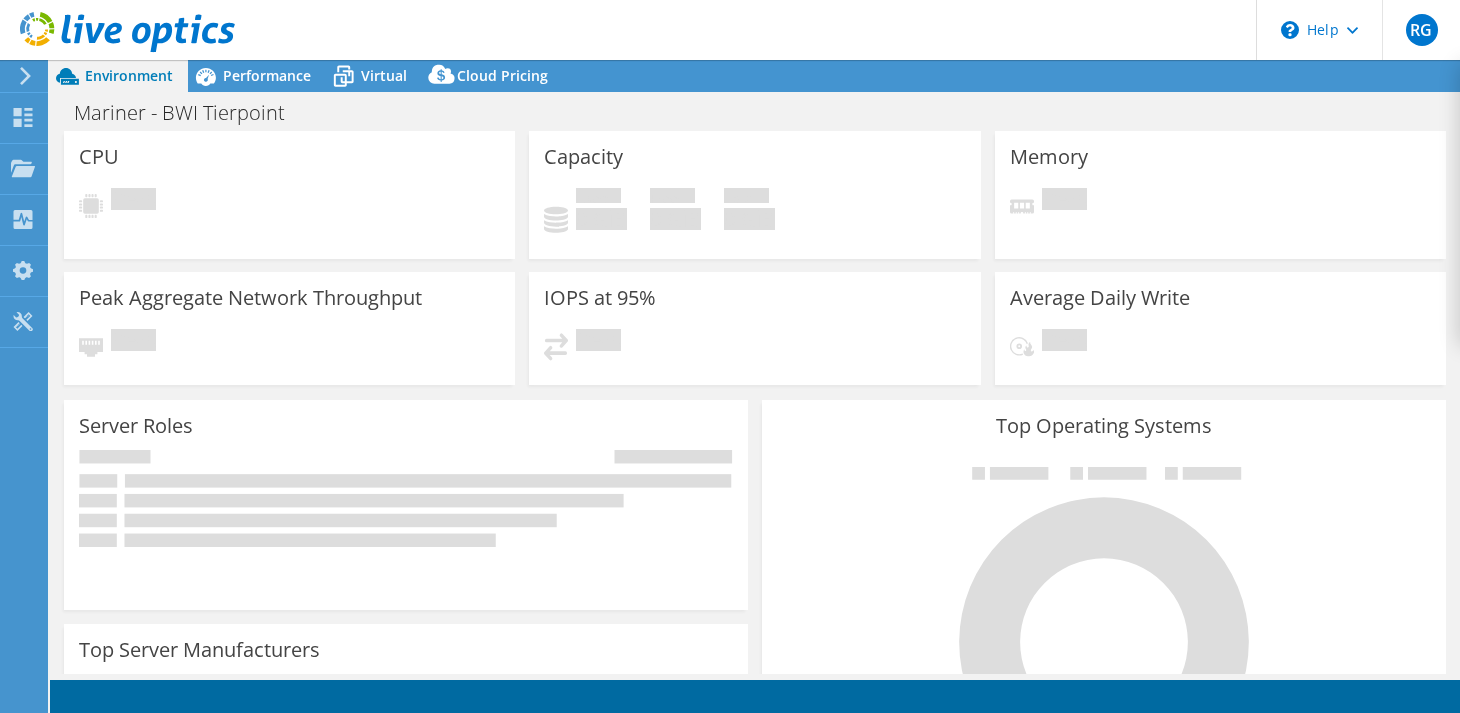 scroll, scrollTop: 0, scrollLeft: 0, axis: both 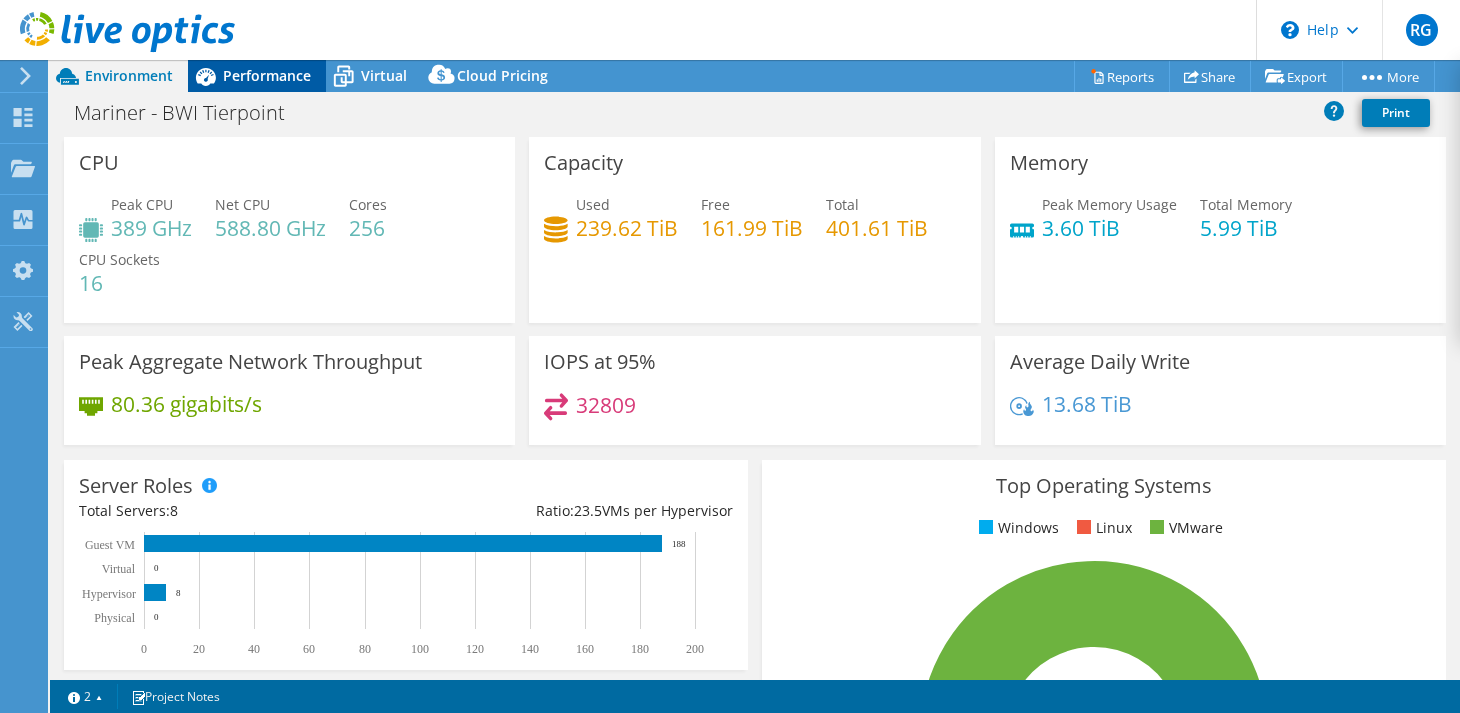 click on "Performance" at bounding box center (267, 75) 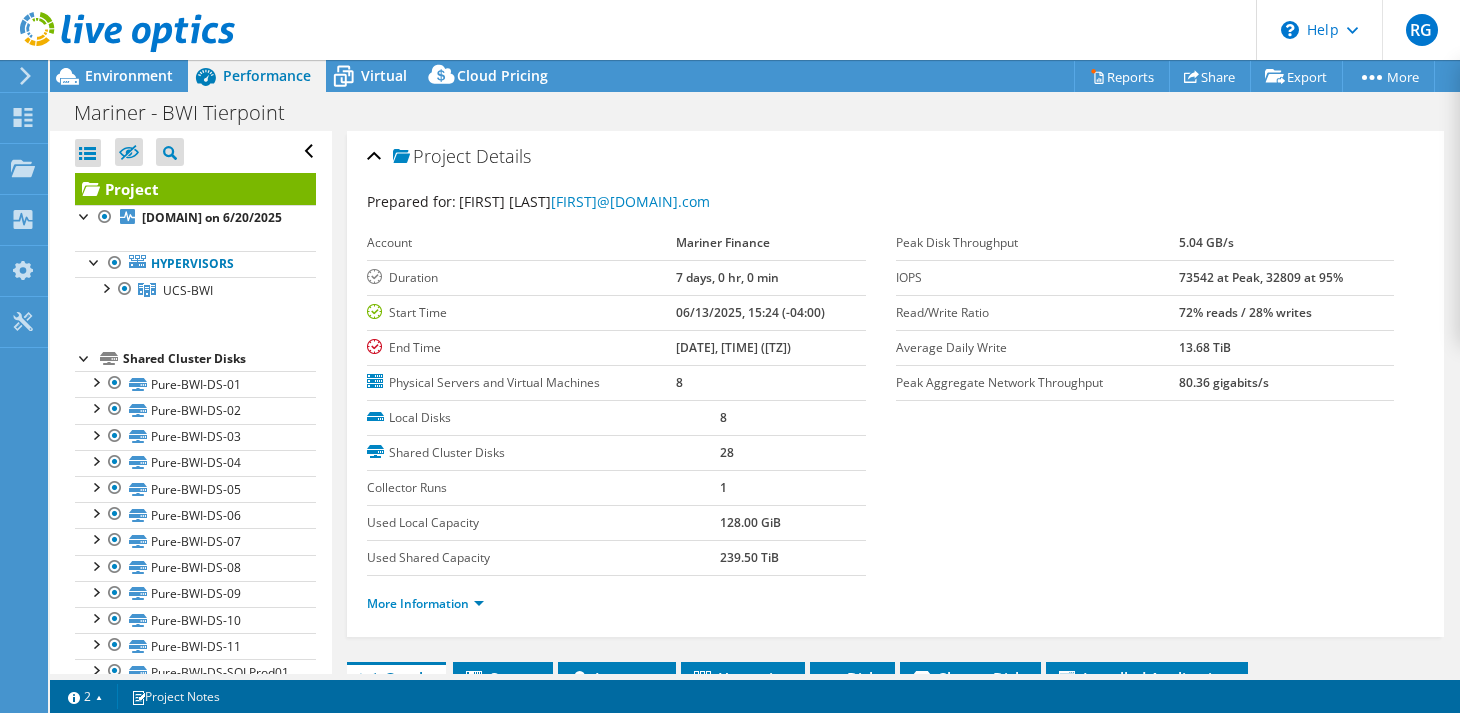 click on "Project
Details" at bounding box center (895, 157) 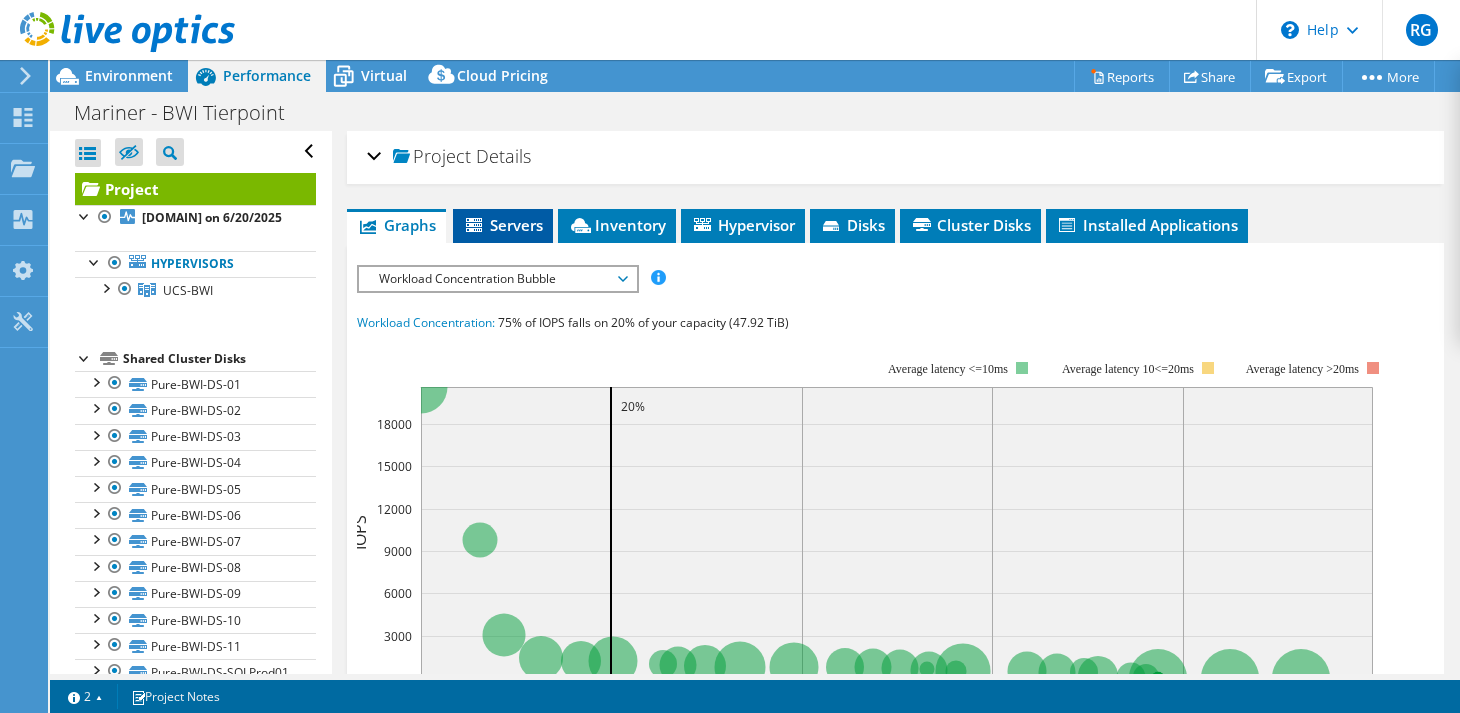 click on "Servers" at bounding box center [503, 225] 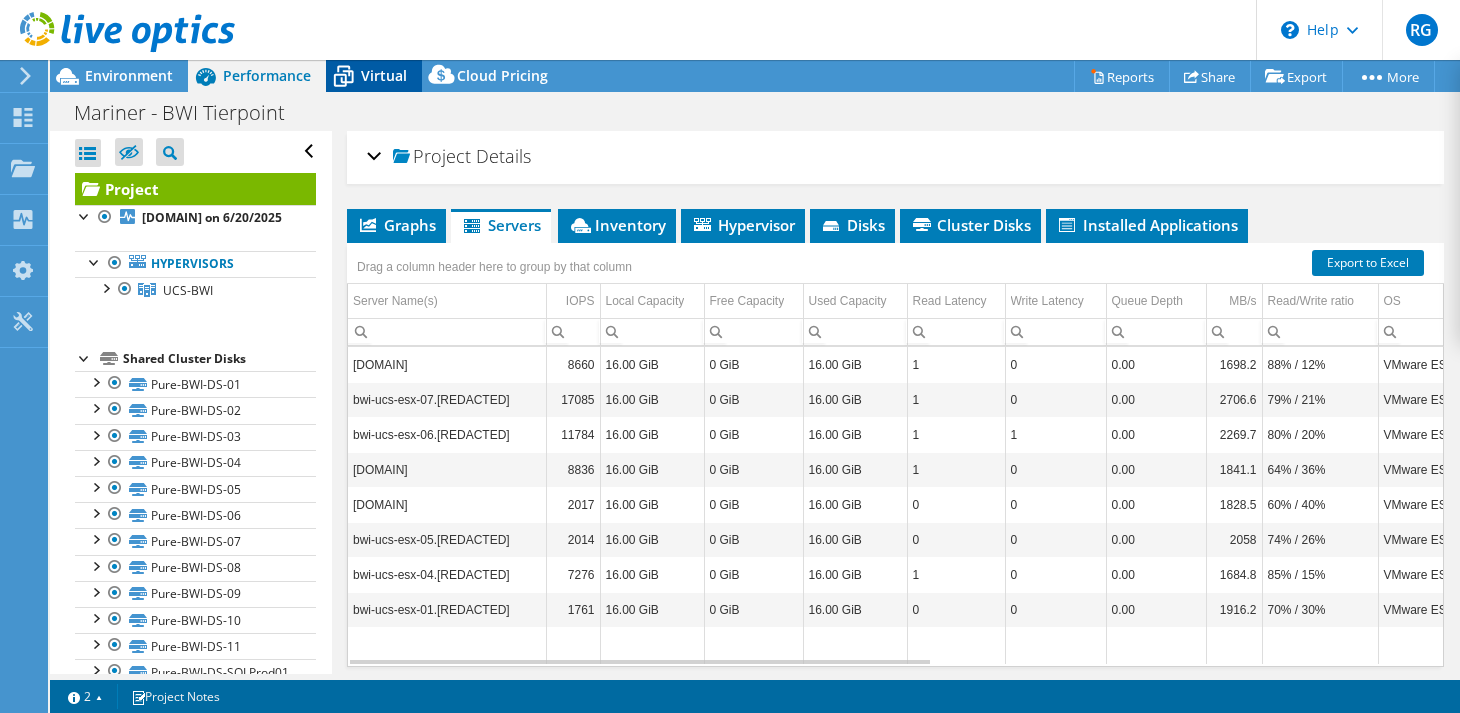 click on "Virtual" at bounding box center (384, 75) 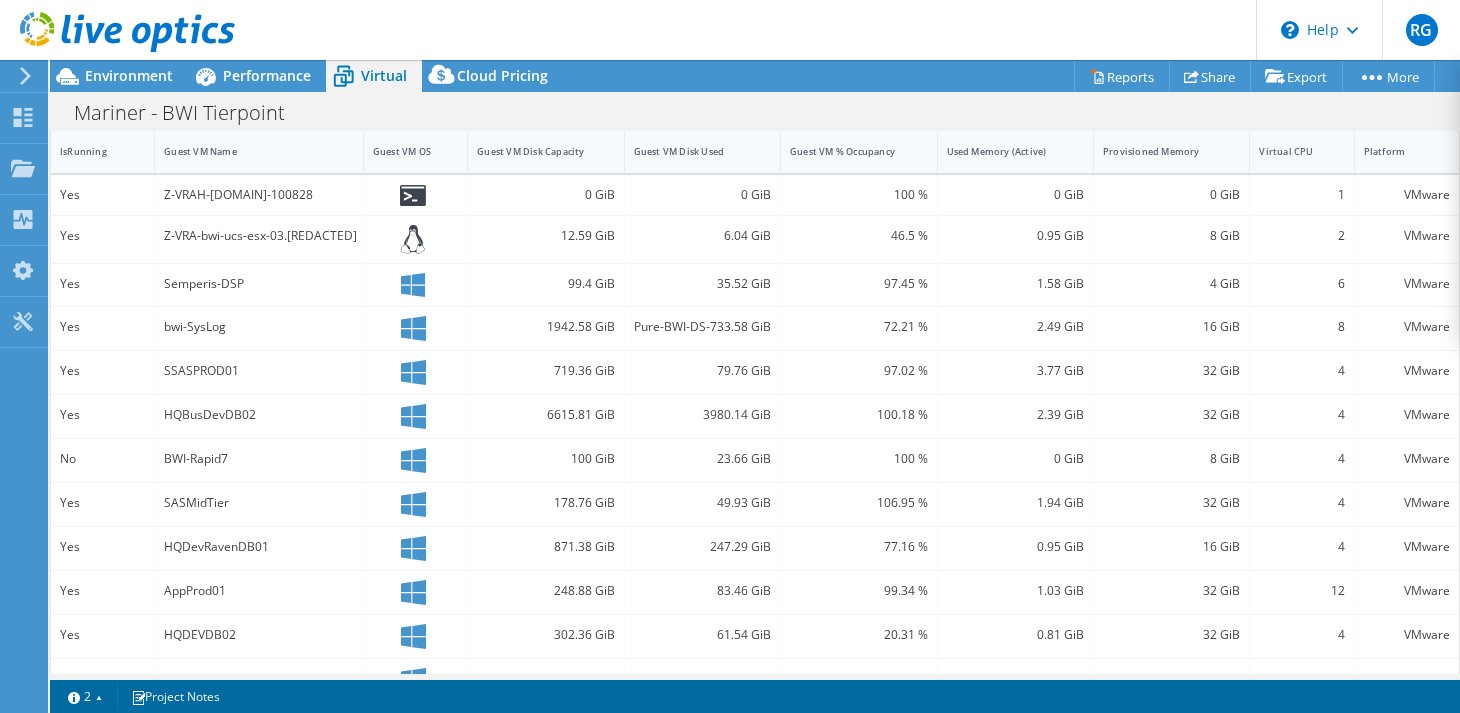 scroll, scrollTop: 481, scrollLeft: 0, axis: vertical 